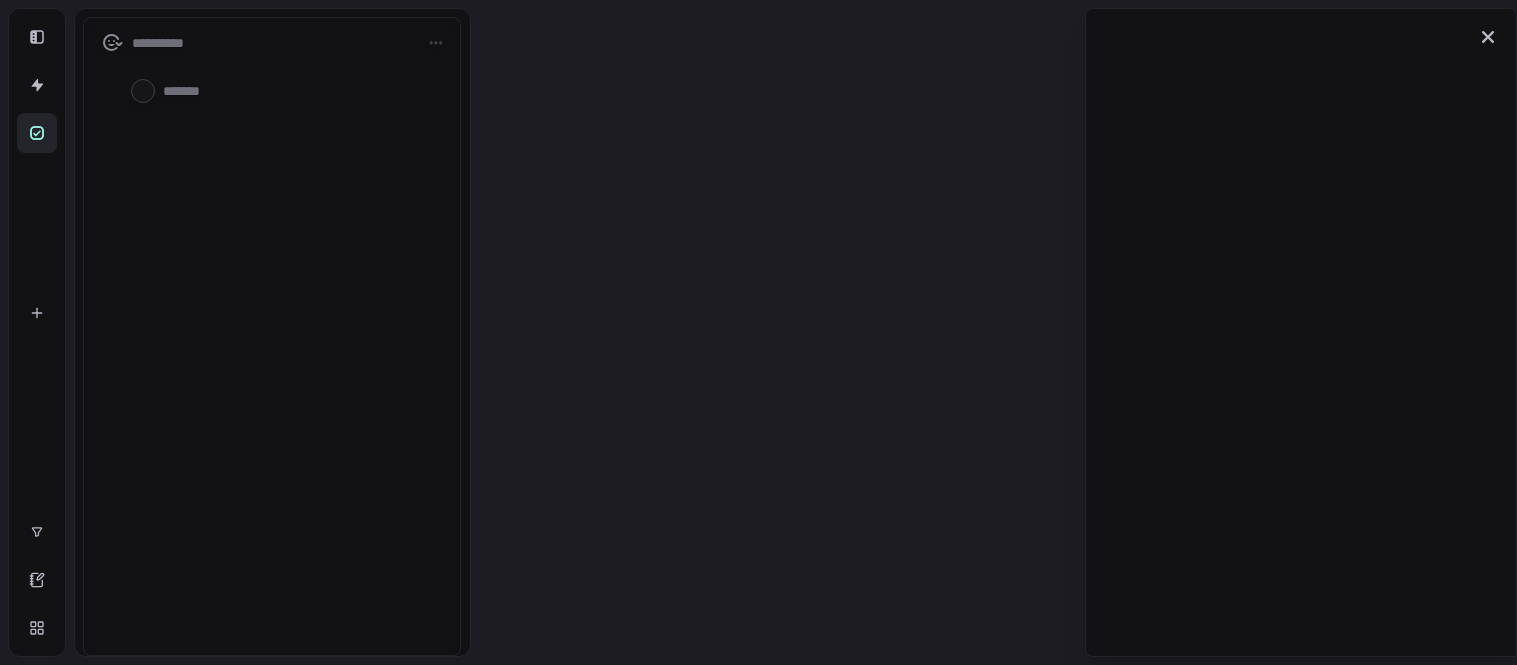 scroll, scrollTop: 0, scrollLeft: 0, axis: both 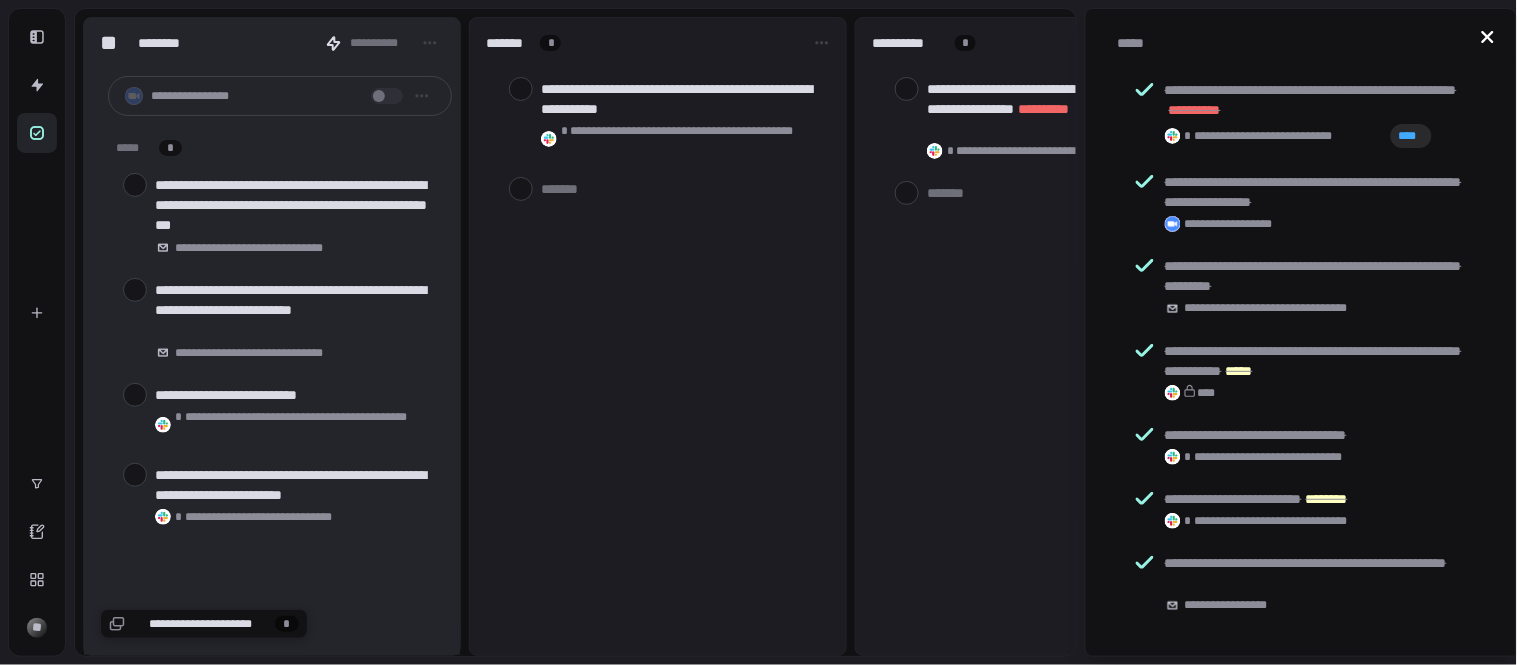 click 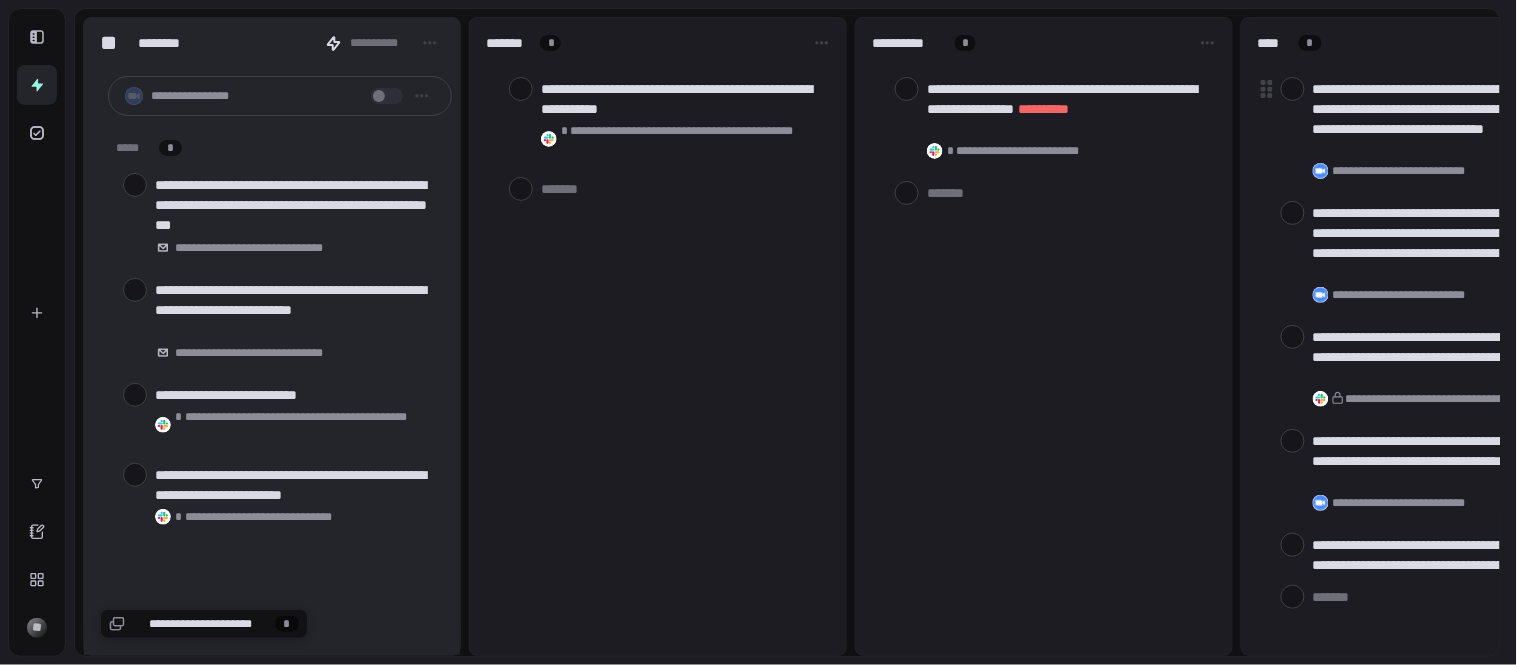 scroll, scrollTop: 0, scrollLeft: 0, axis: both 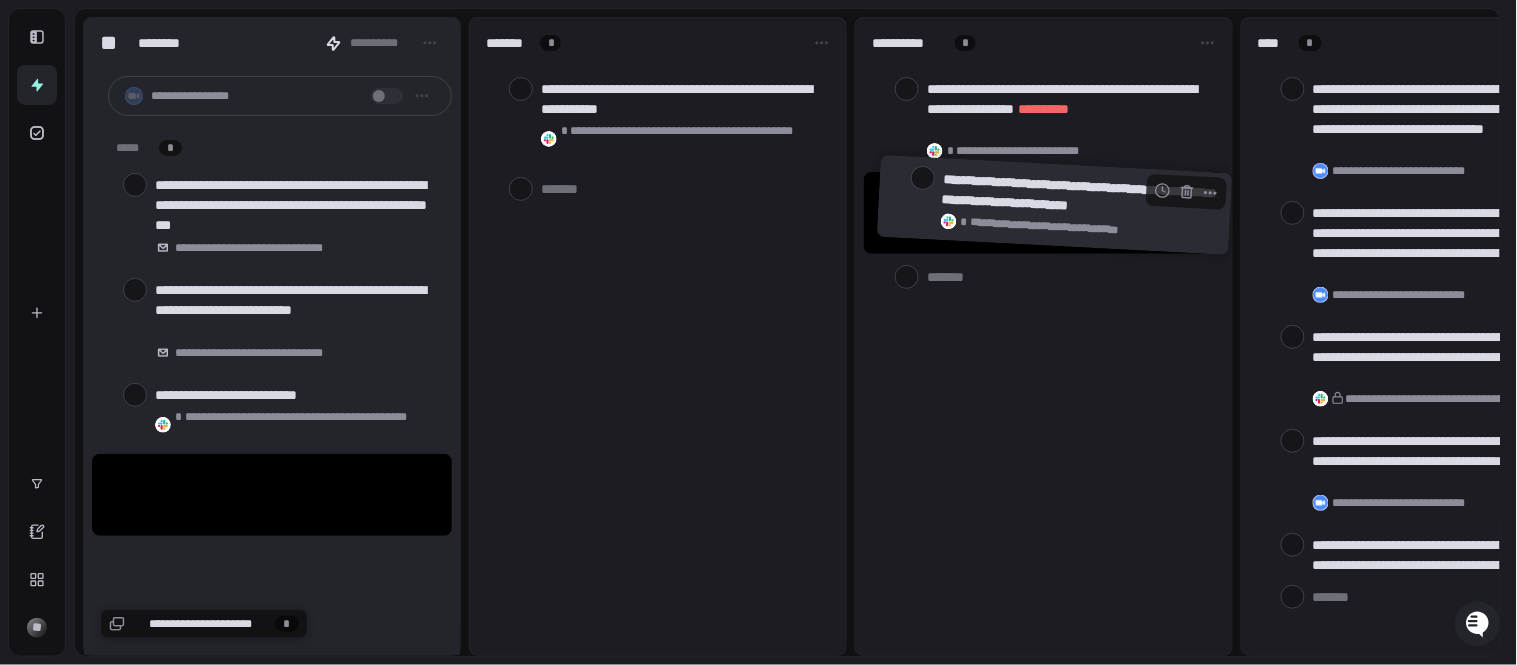 drag, startPoint x: 205, startPoint y: 512, endPoint x: 992, endPoint y: 221, distance: 839.07684 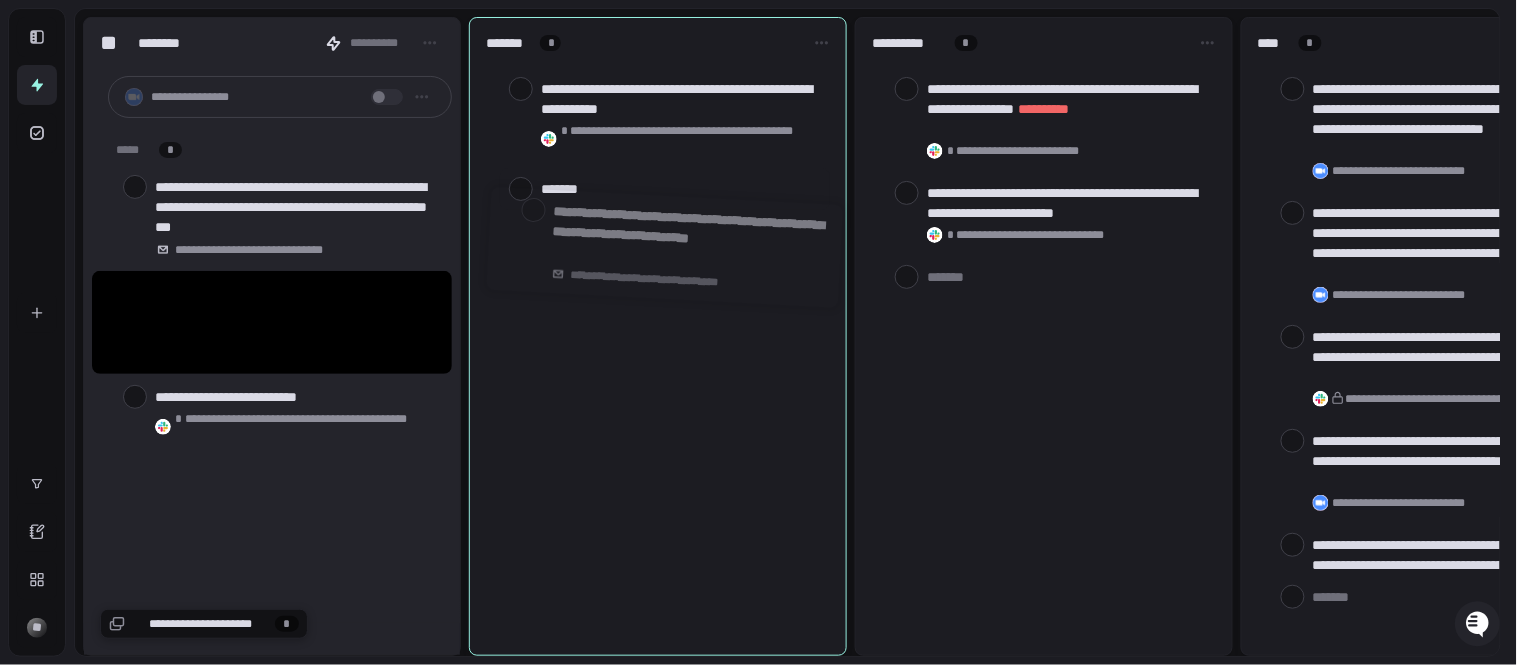 drag, startPoint x: 220, startPoint y: 361, endPoint x: 616, endPoint y: 286, distance: 403.0397 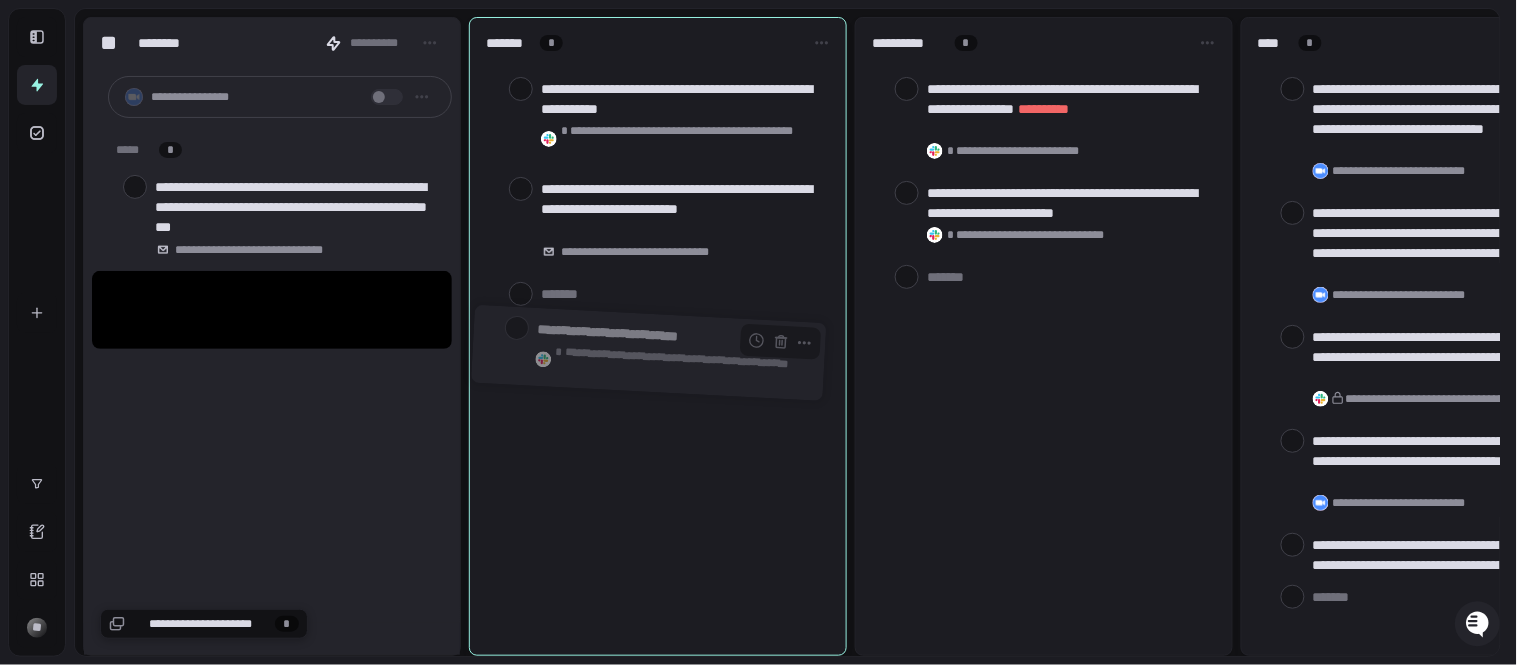 drag, startPoint x: 192, startPoint y: 312, endPoint x: 536, endPoint y: 343, distance: 345.39398 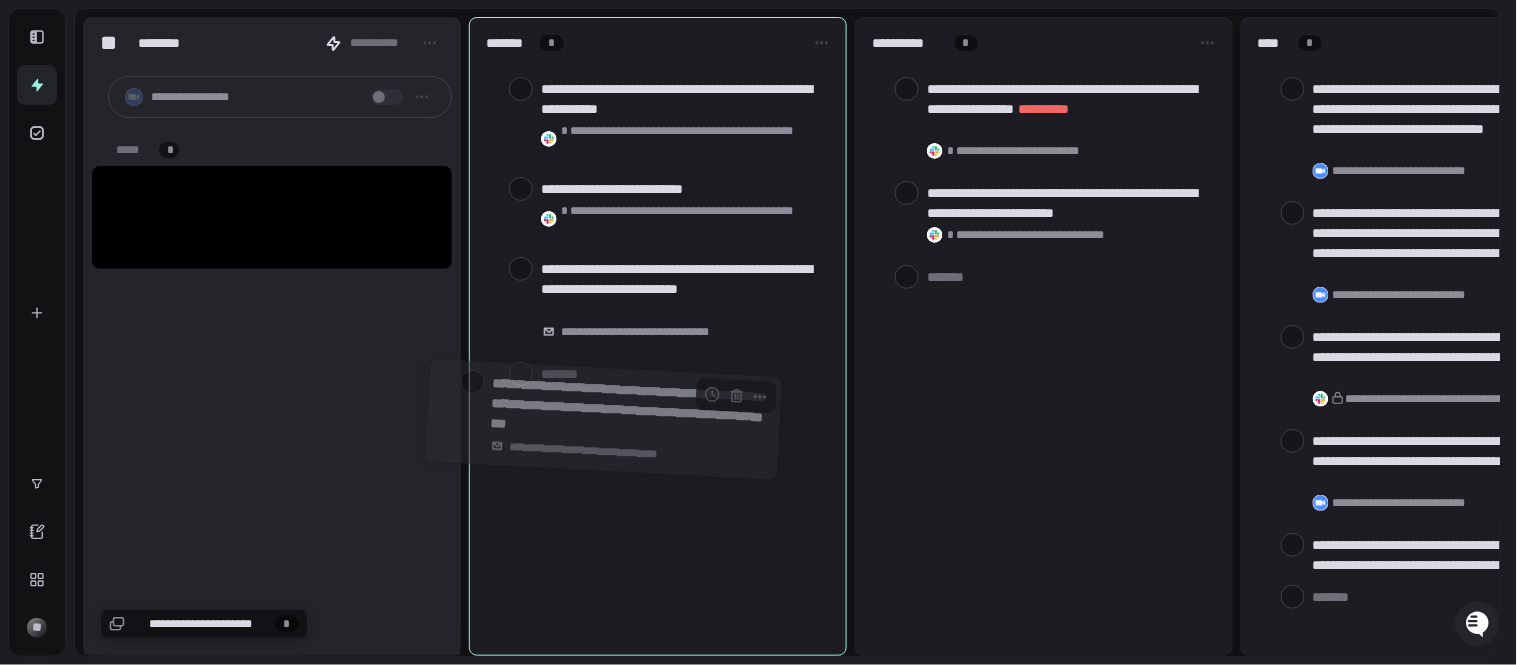 drag, startPoint x: 134, startPoint y: 221, endPoint x: 470, endPoint y: 423, distance: 392.04593 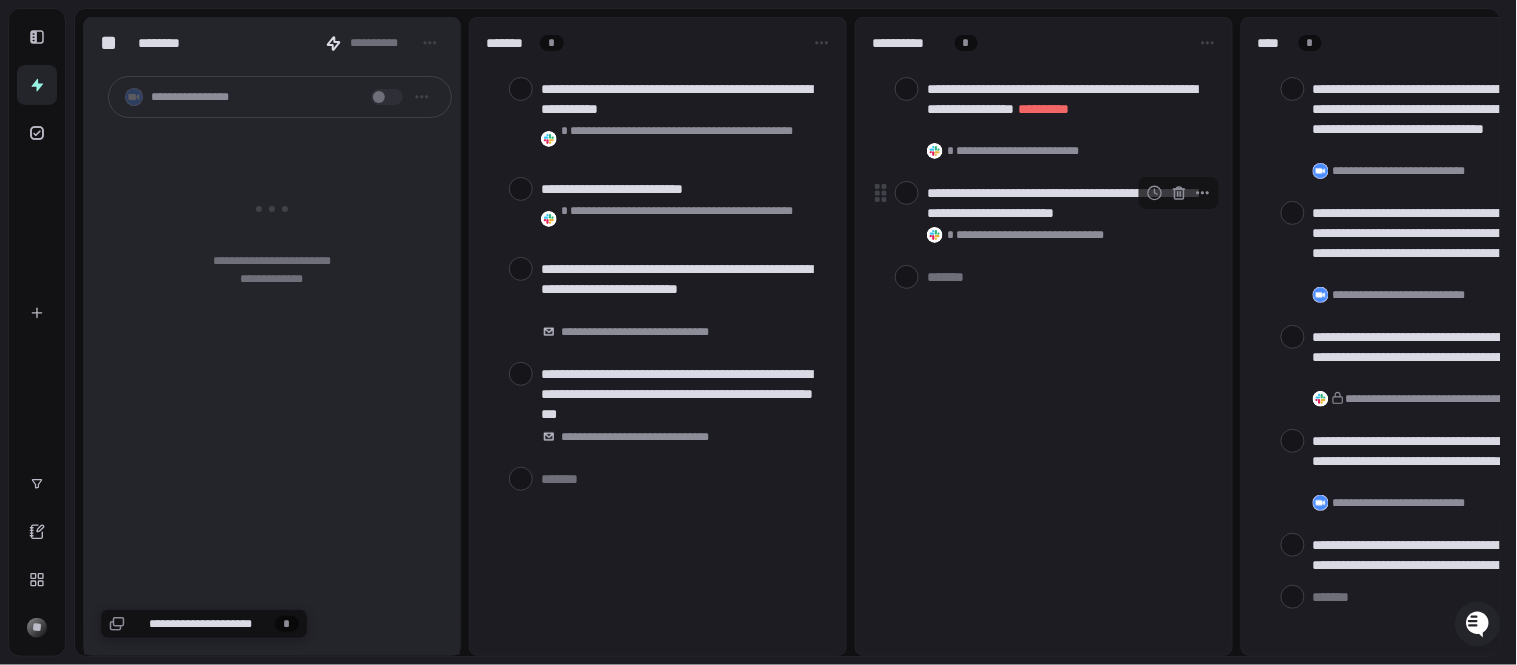 click on "**********" at bounding box center (1052, 235) 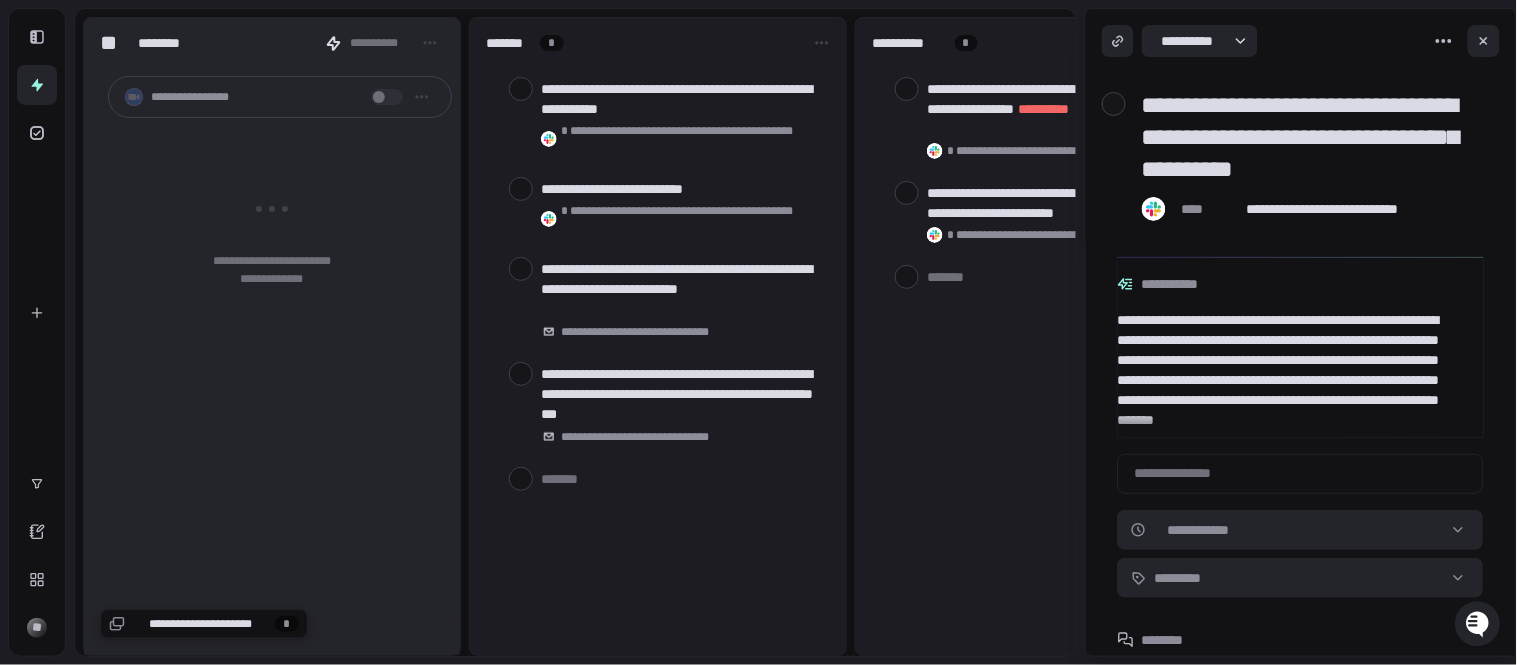 scroll, scrollTop: 0, scrollLeft: 0, axis: both 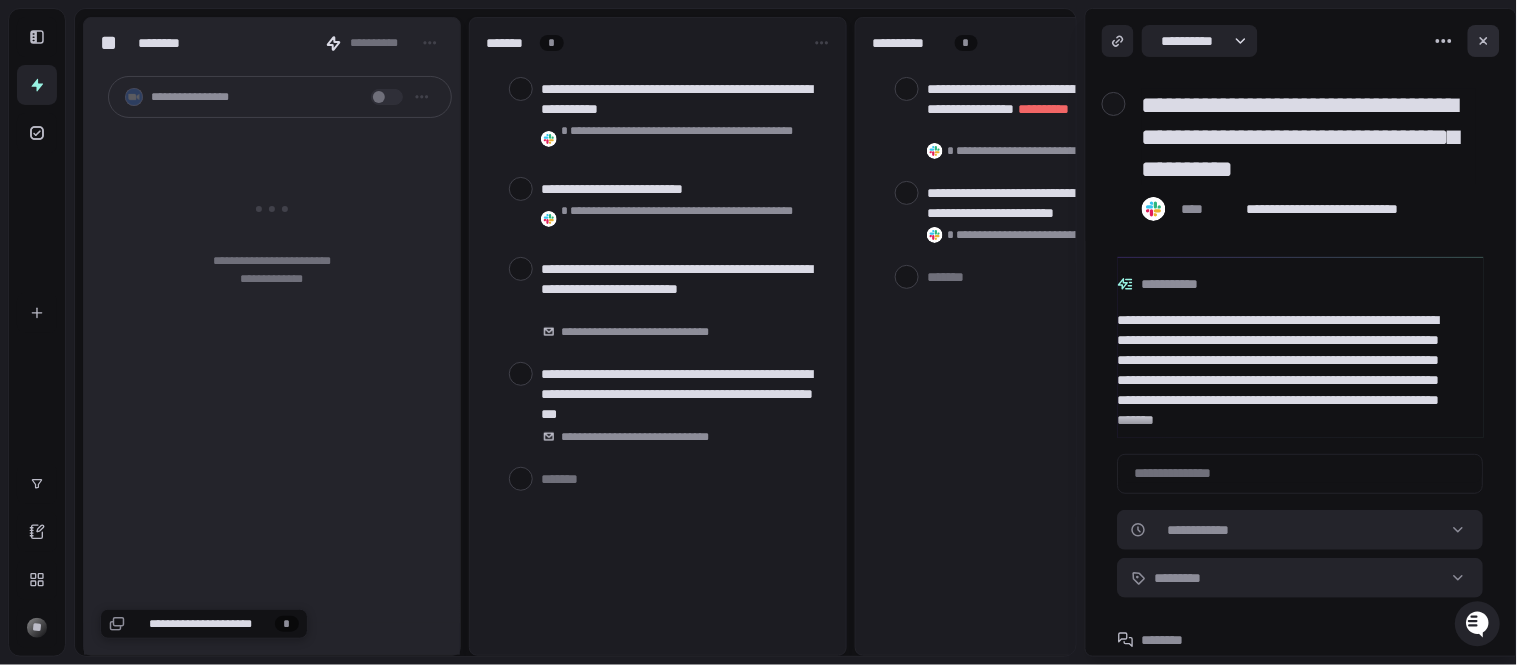 click at bounding box center (1484, 41) 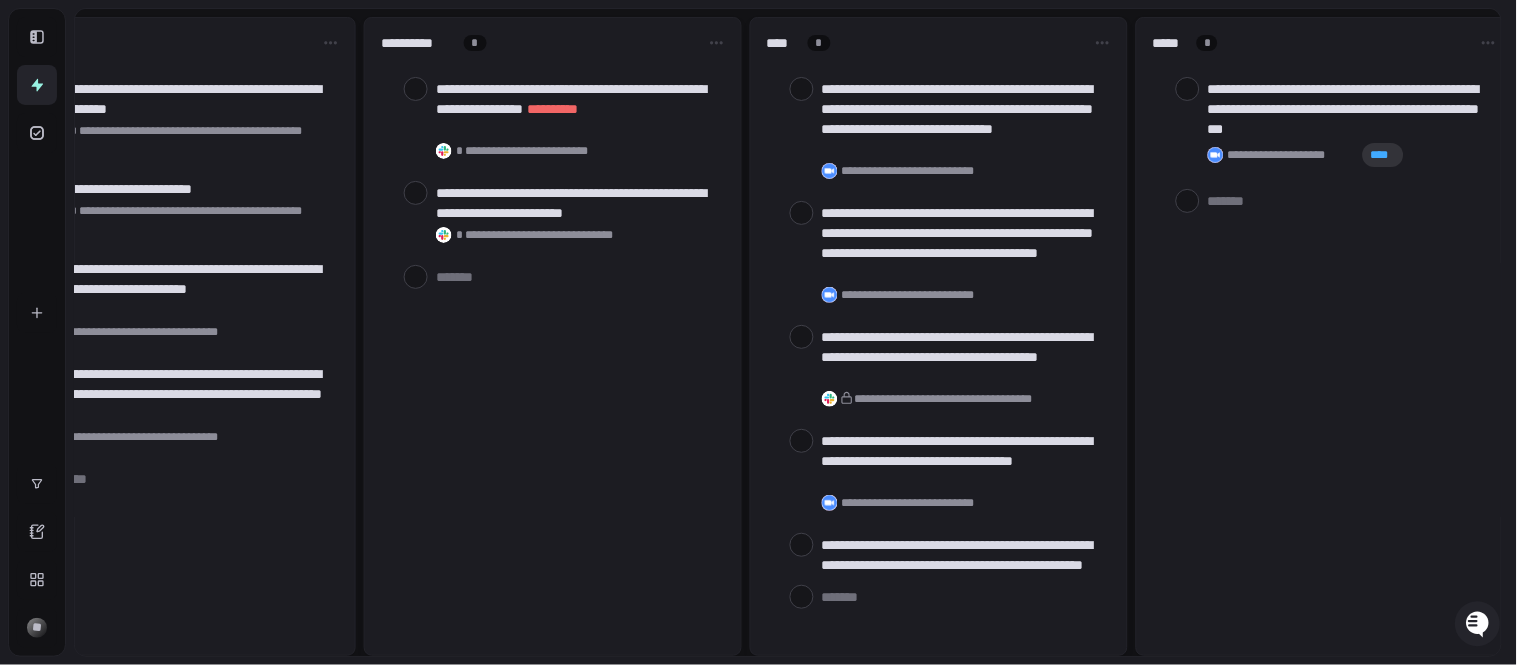 scroll, scrollTop: 0, scrollLeft: 497, axis: horizontal 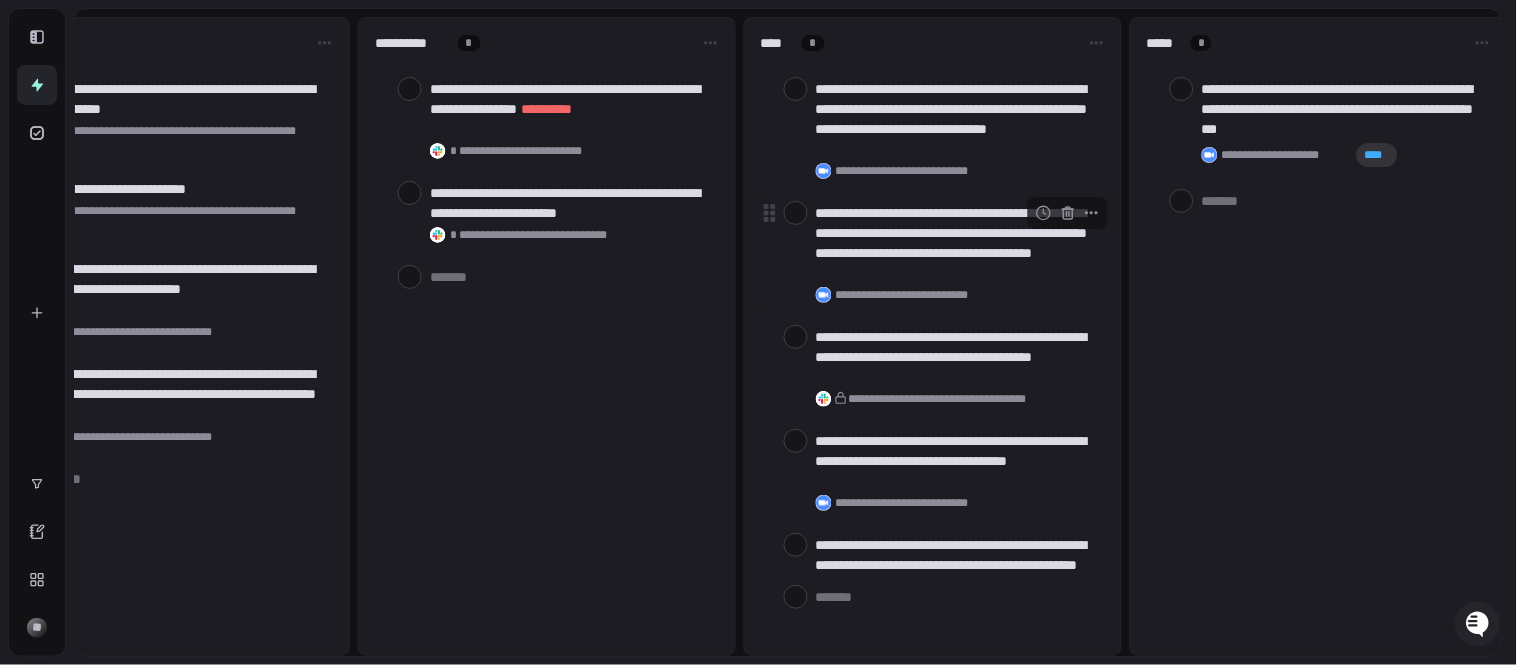 click on "**********" at bounding box center (956, 243) 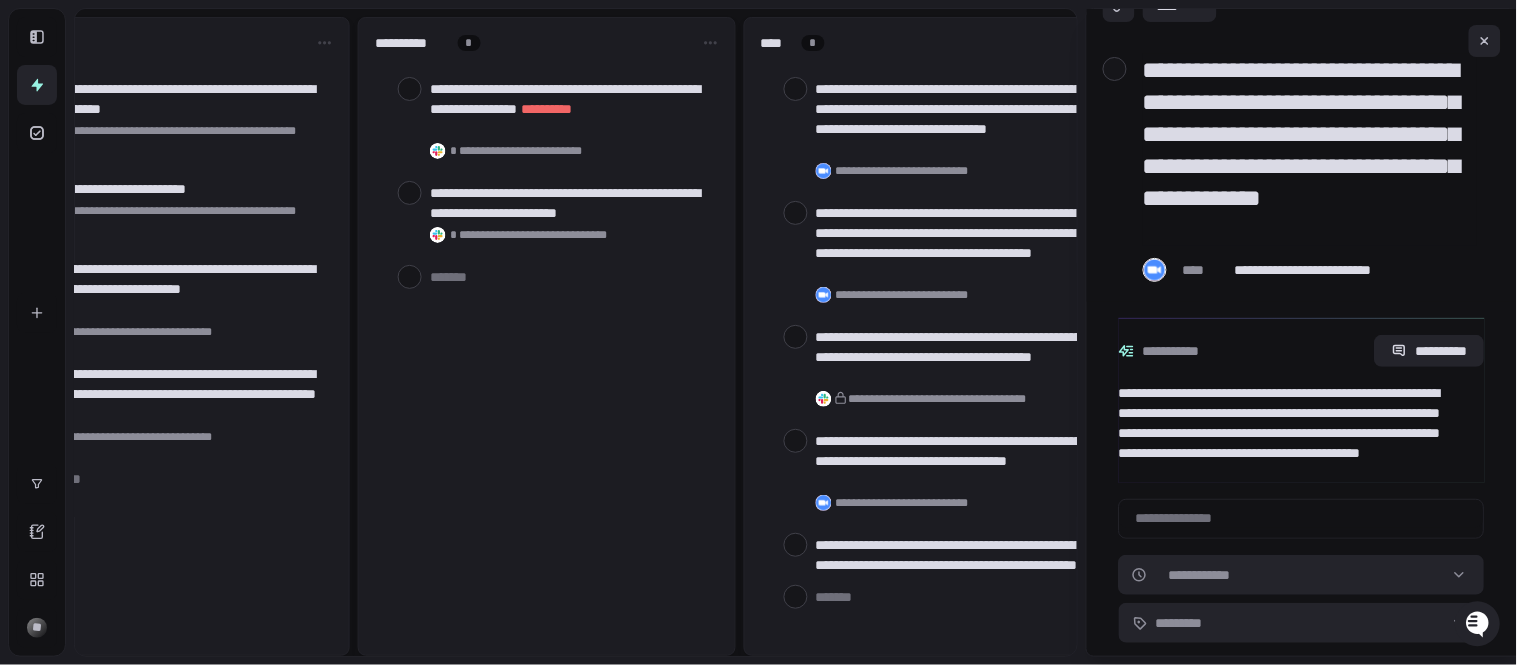 scroll, scrollTop: 0, scrollLeft: 0, axis: both 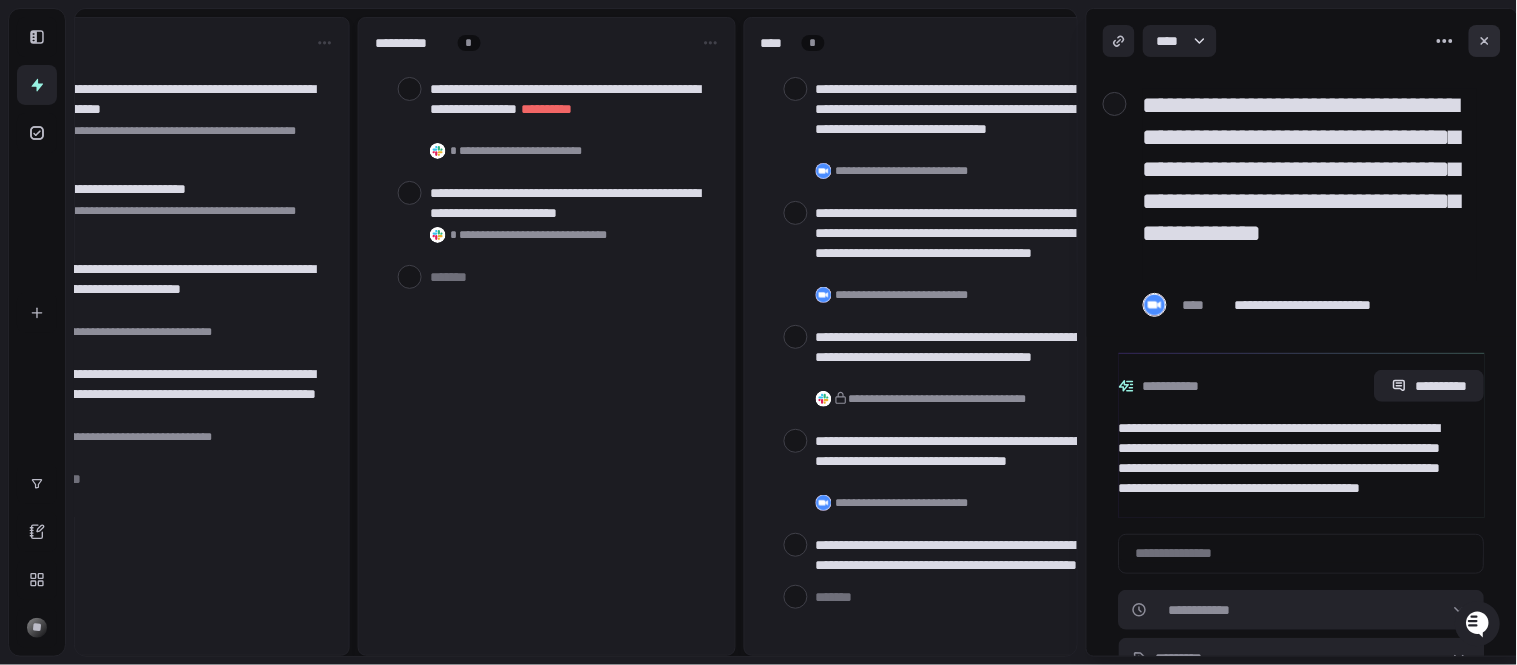 click at bounding box center [1485, 41] 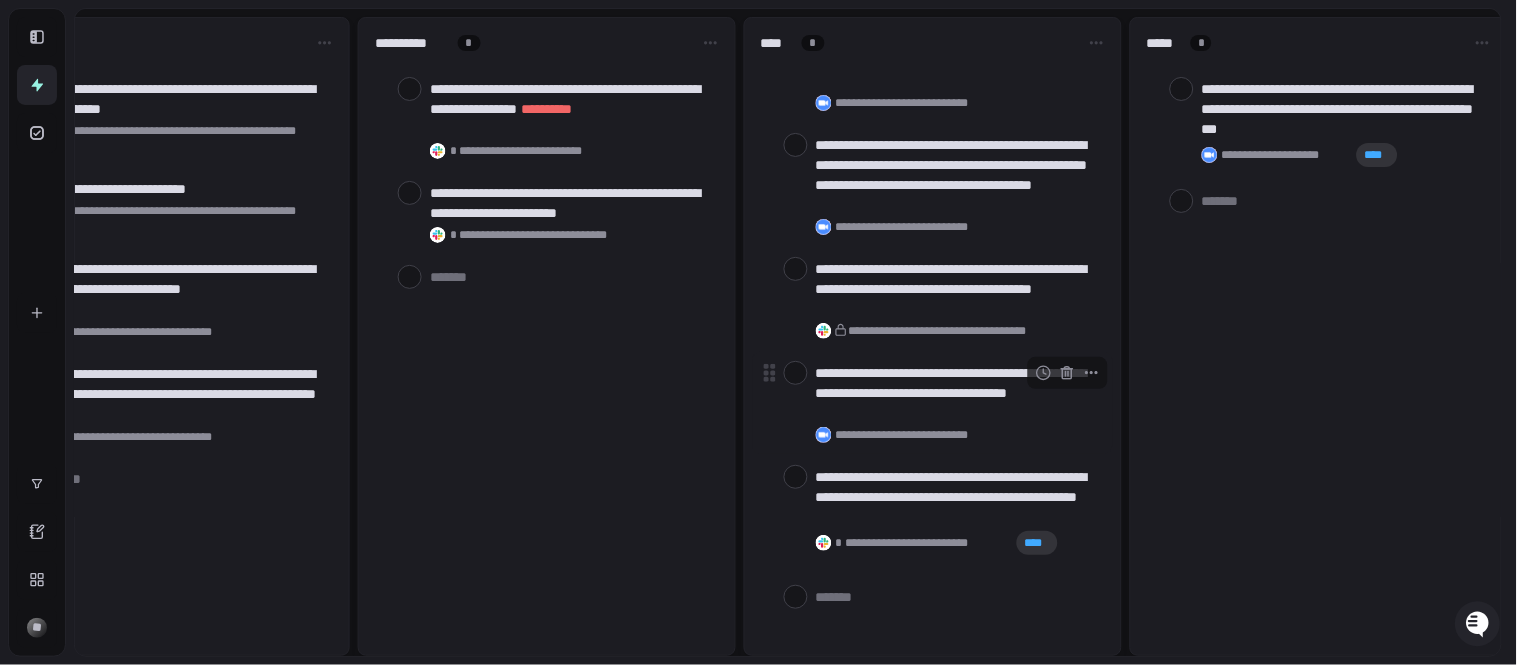 scroll, scrollTop: 0, scrollLeft: 0, axis: both 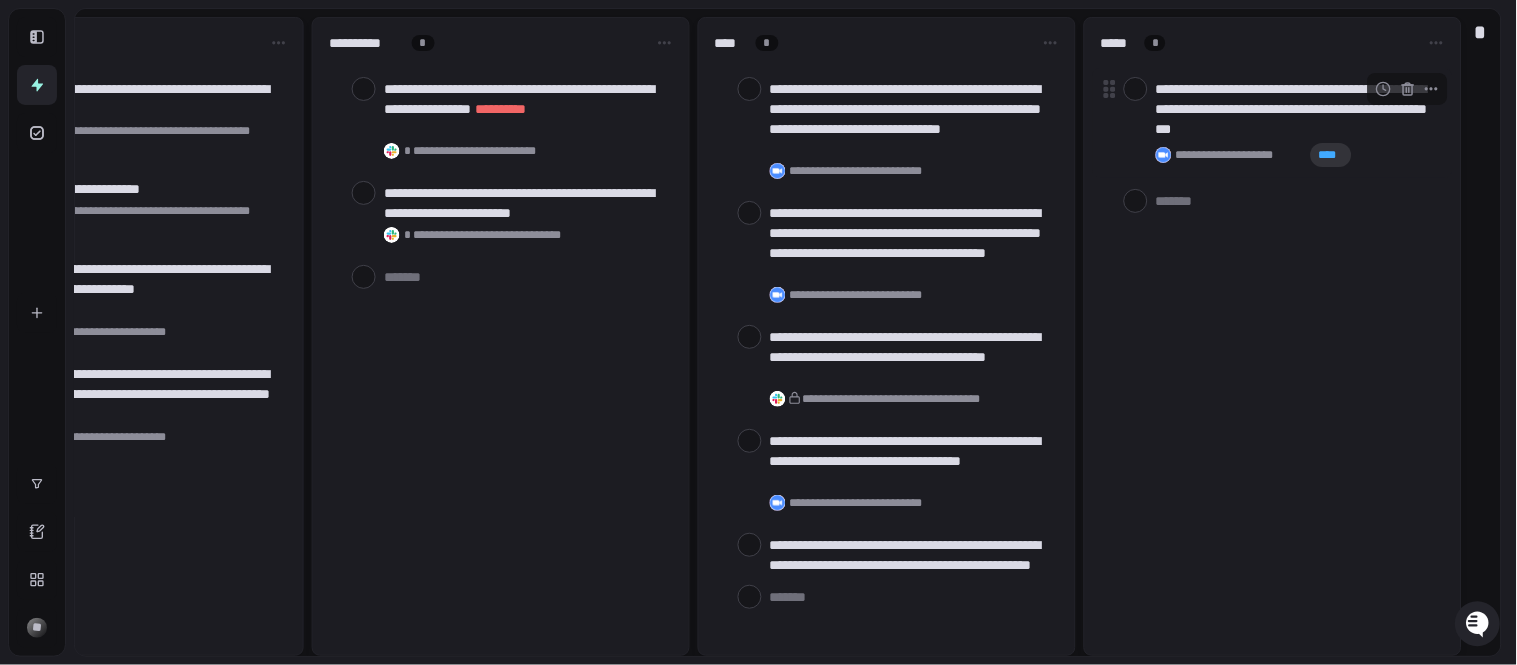 click on "**********" at bounding box center [1296, 109] 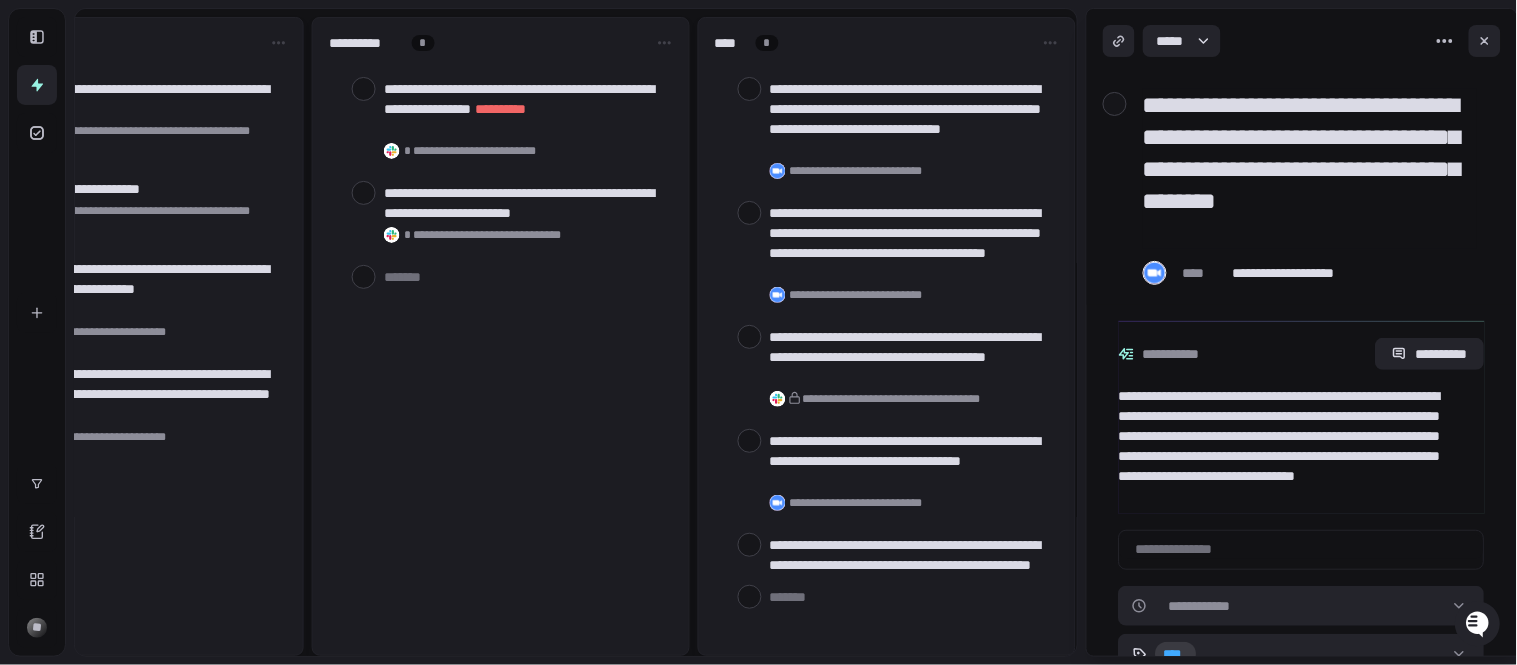 drag, startPoint x: 1347, startPoint y: 218, endPoint x: 1094, endPoint y: 118, distance: 272.04596 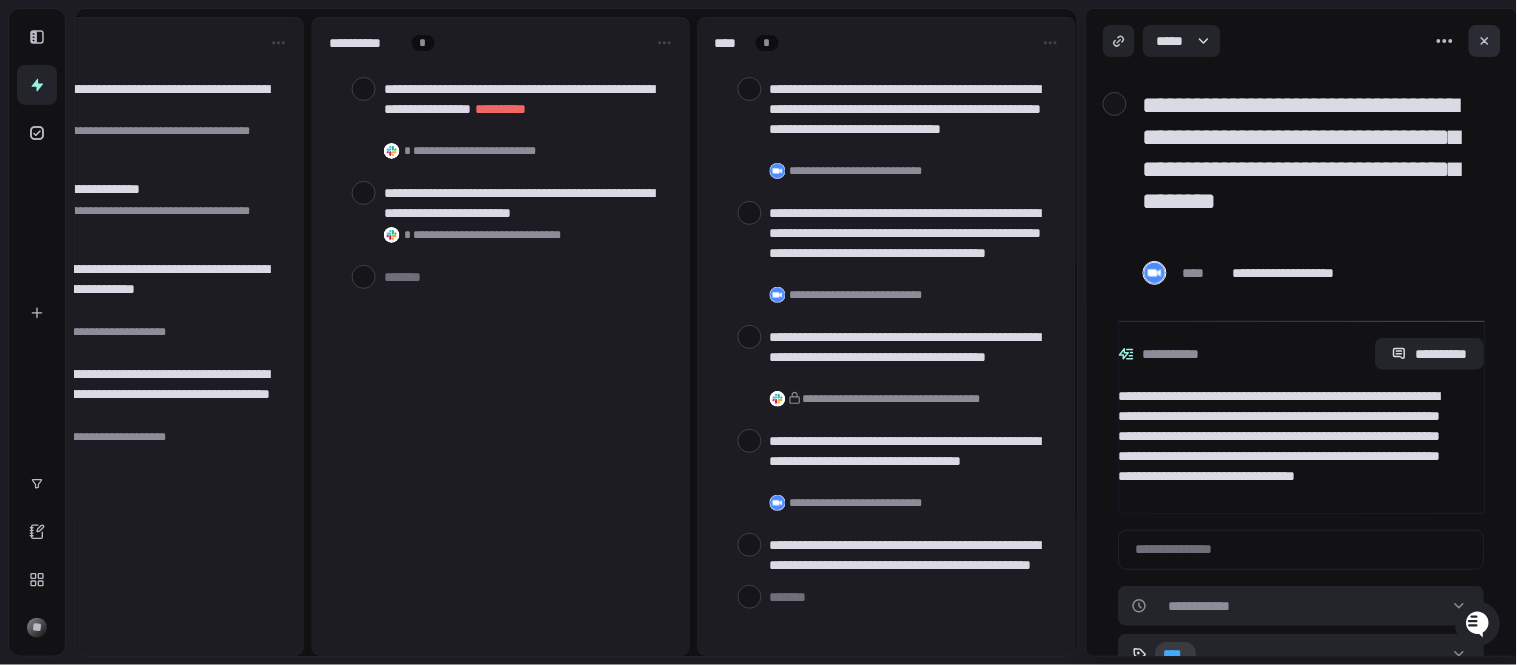 click at bounding box center [1485, 41] 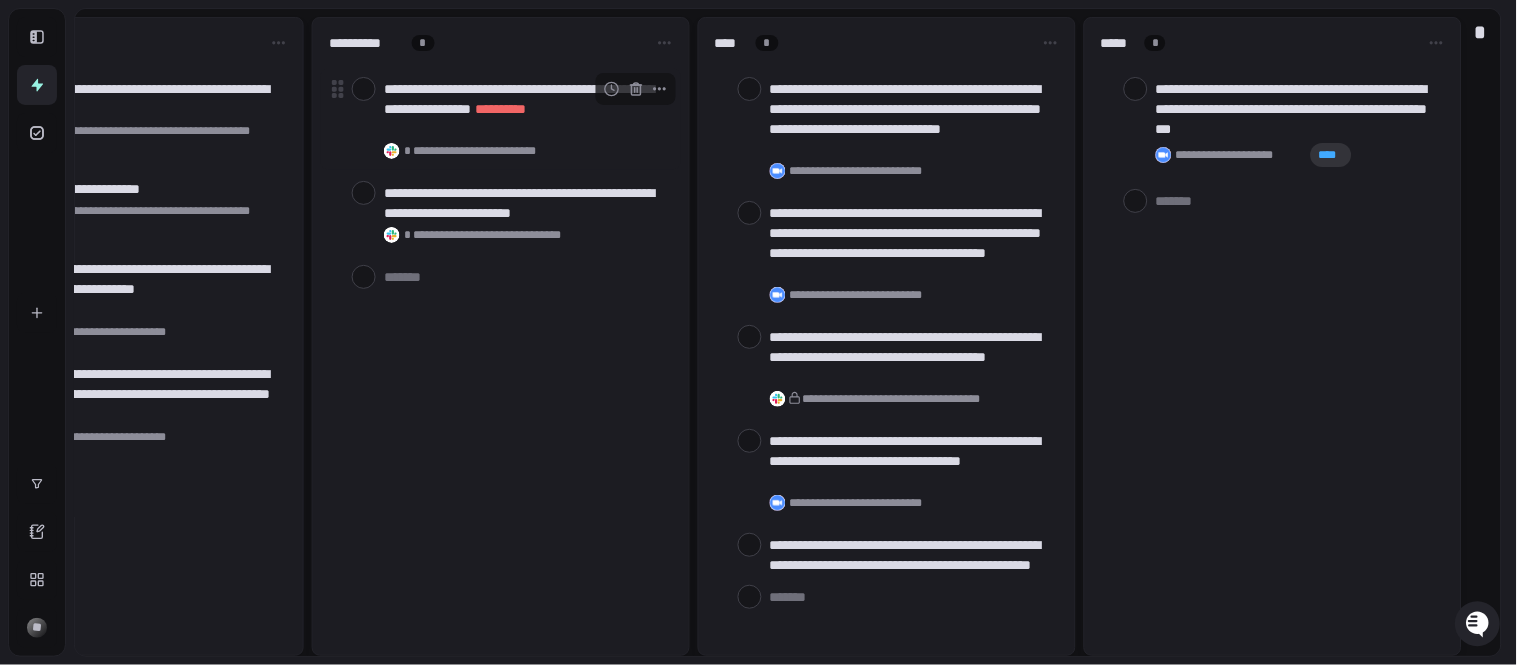 click on "**********" at bounding box center (524, 109) 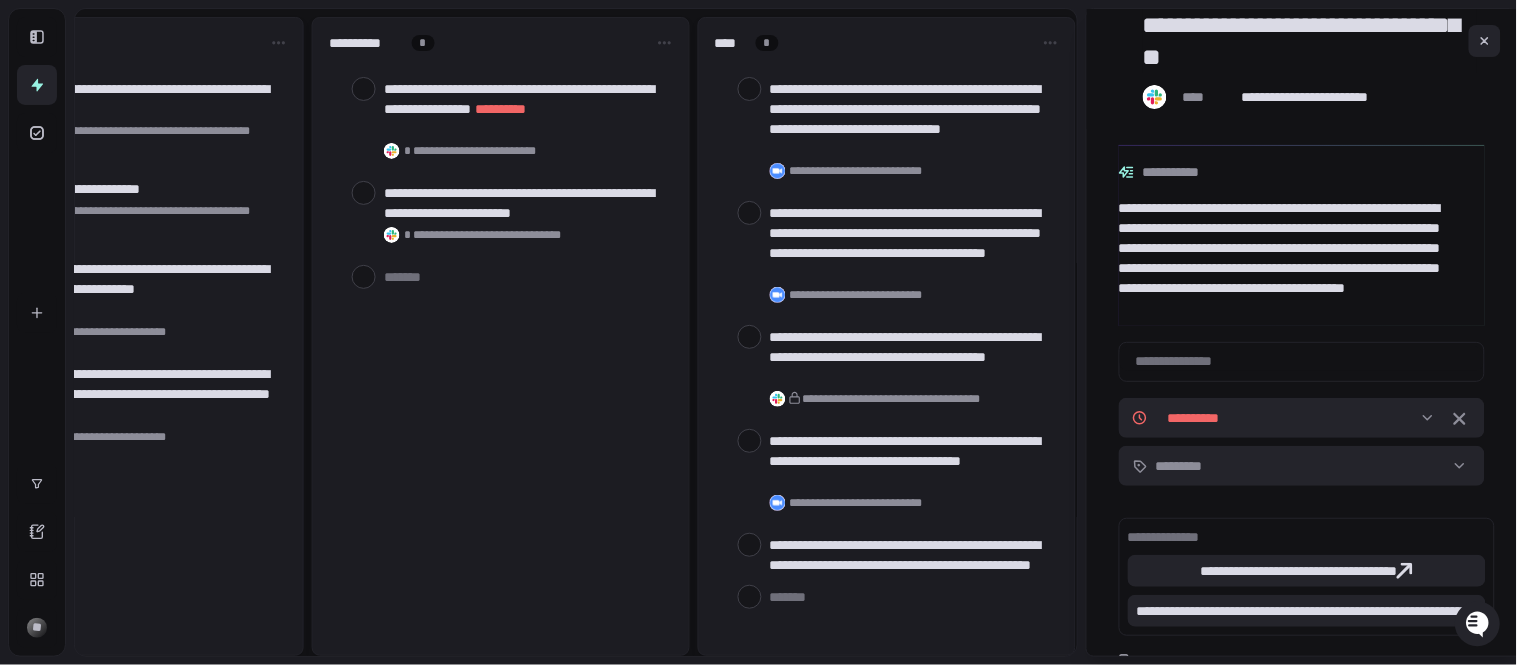 scroll, scrollTop: 111, scrollLeft: 0, axis: vertical 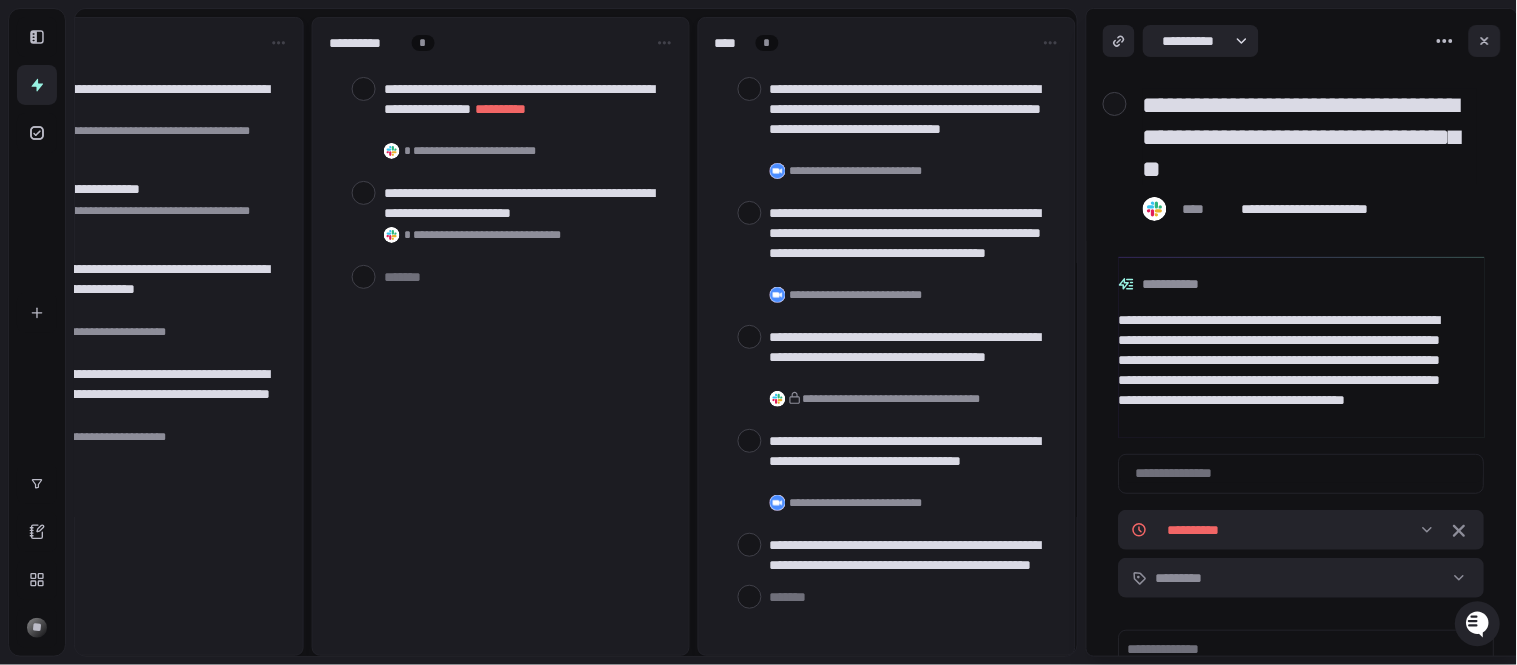 drag, startPoint x: 1416, startPoint y: 175, endPoint x: 1096, endPoint y: 82, distance: 333.24014 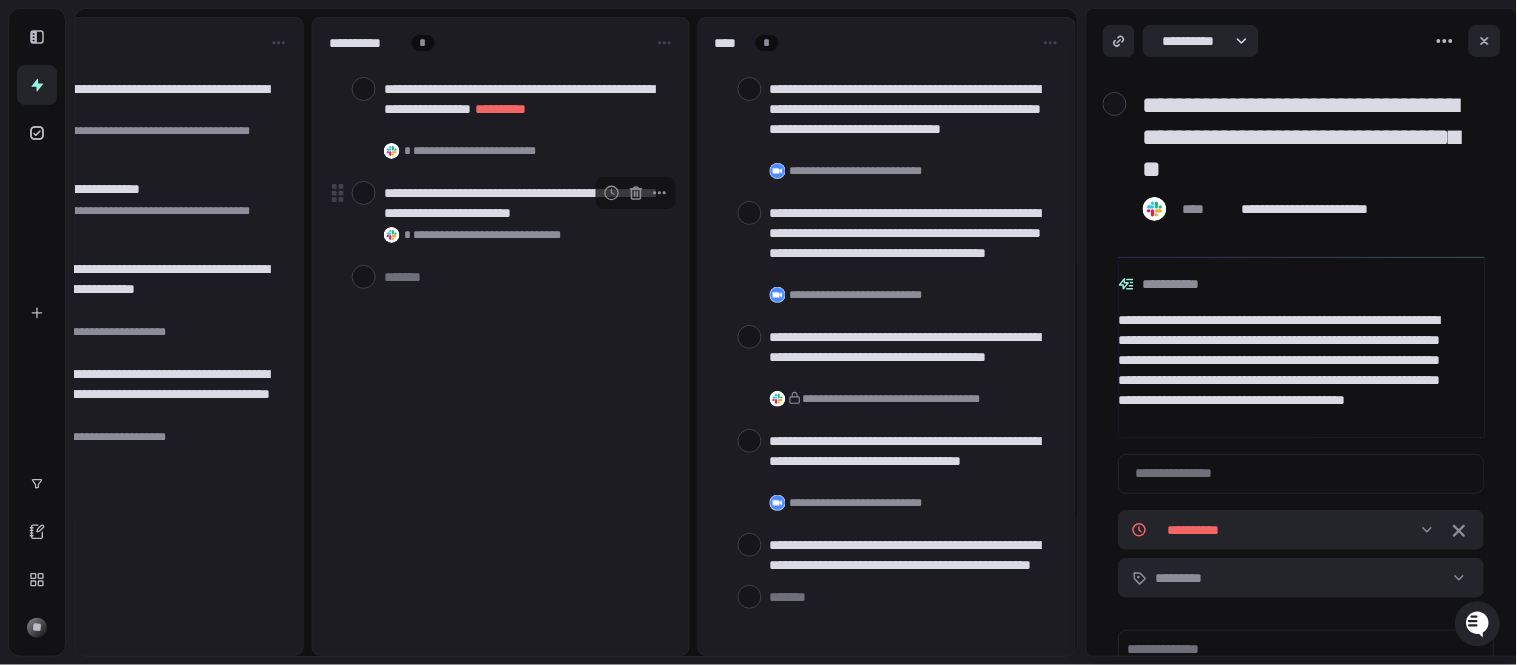 click on "**********" at bounding box center (524, 203) 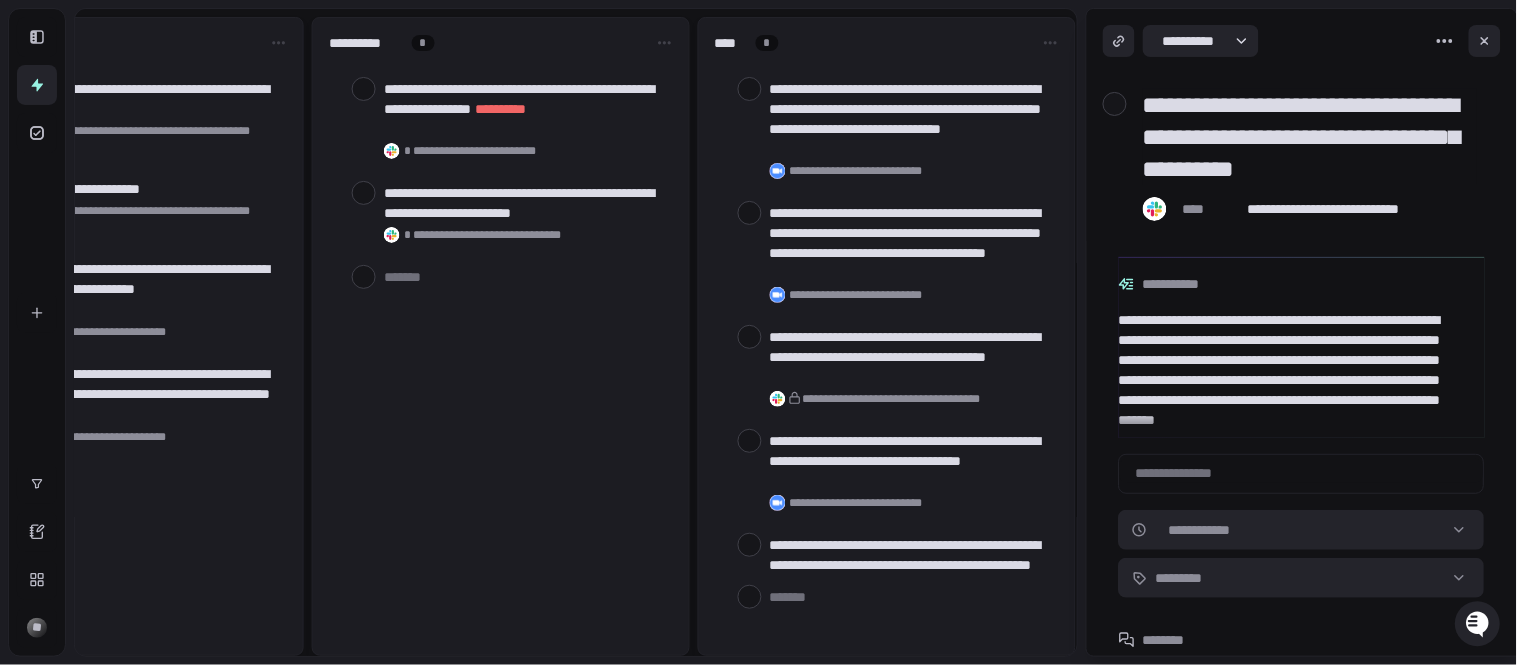 drag, startPoint x: 1414, startPoint y: 167, endPoint x: 1112, endPoint y: 103, distance: 308.70697 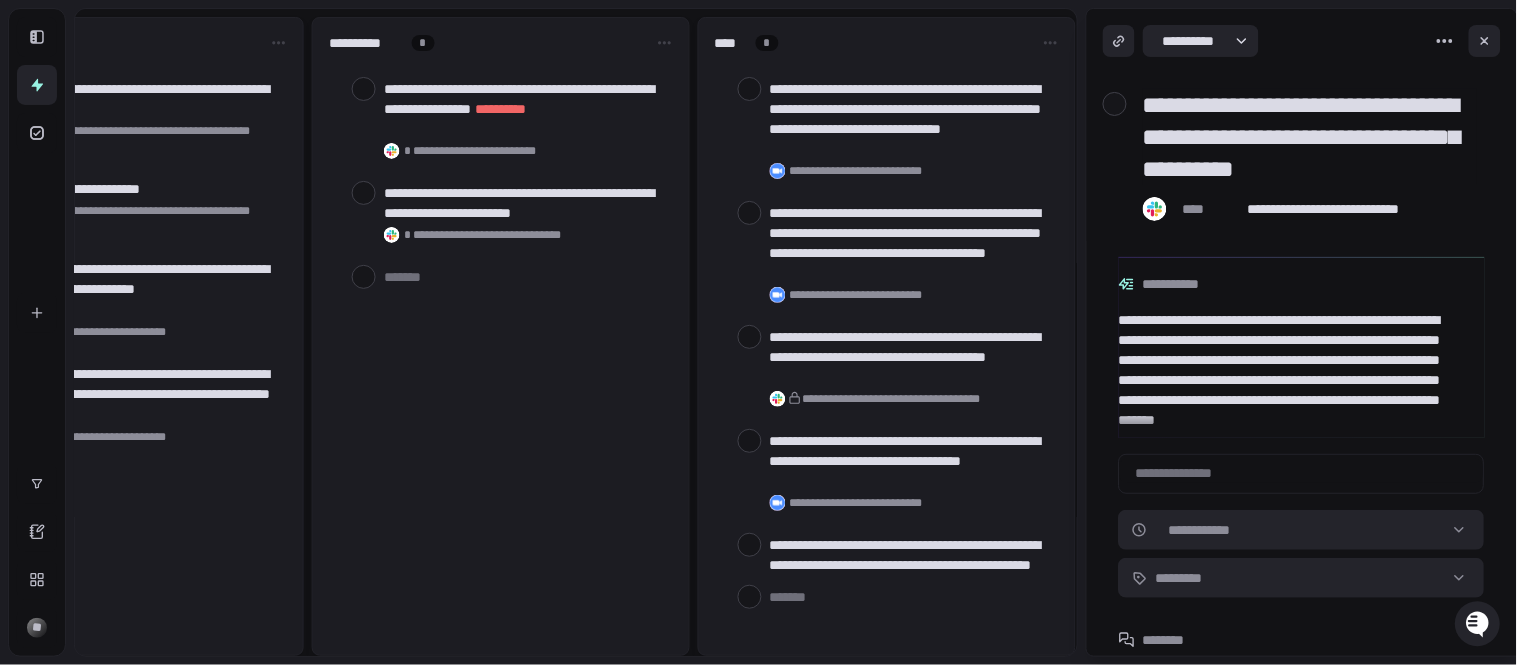 click on "**********" at bounding box center [1294, 137] 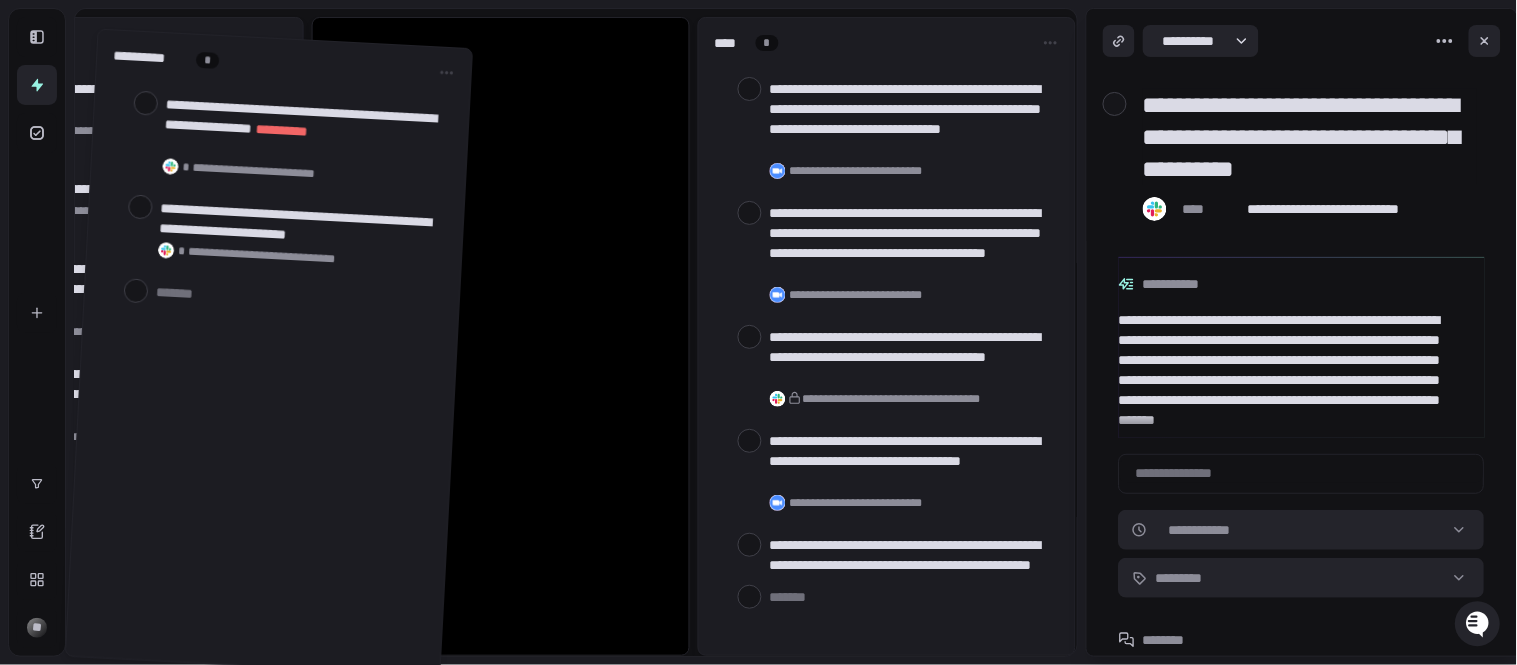 drag, startPoint x: 512, startPoint y: 646, endPoint x: 281, endPoint y: 667, distance: 231.95258 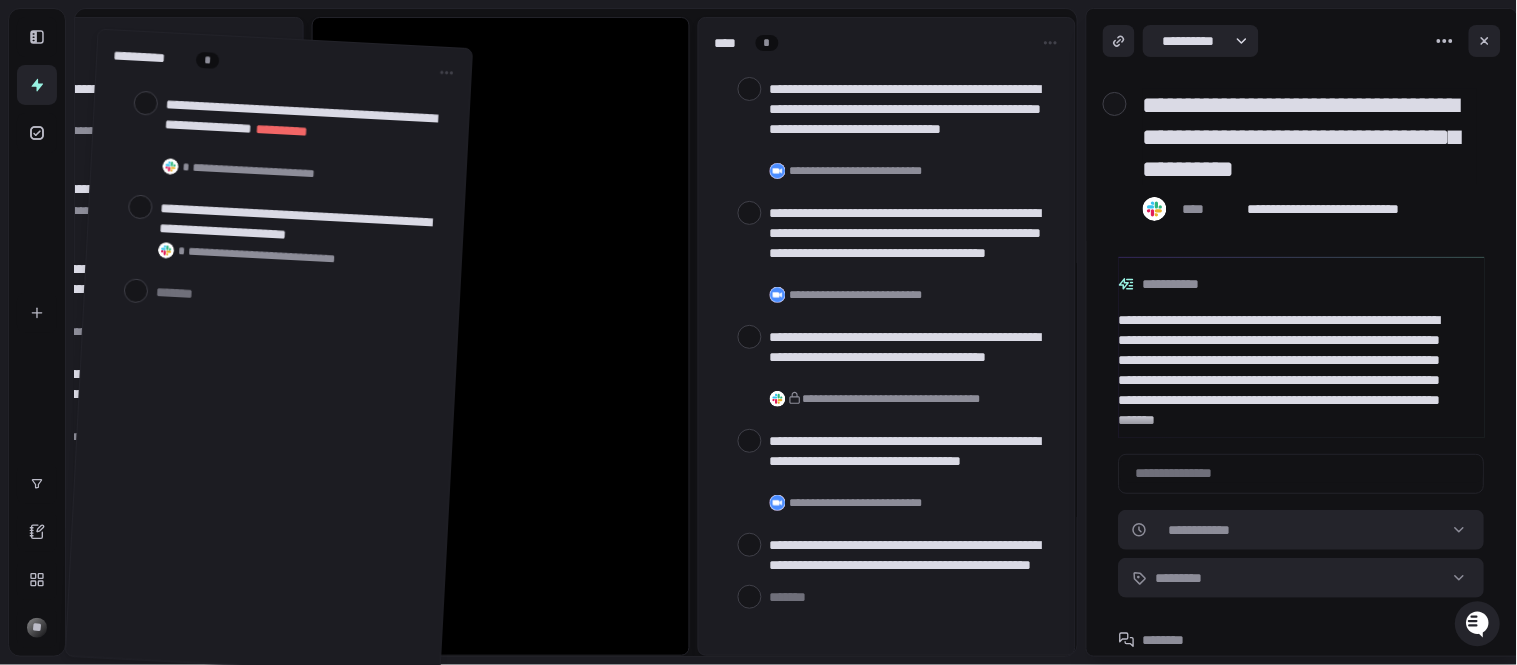 click on "**********" at bounding box center [758, 332] 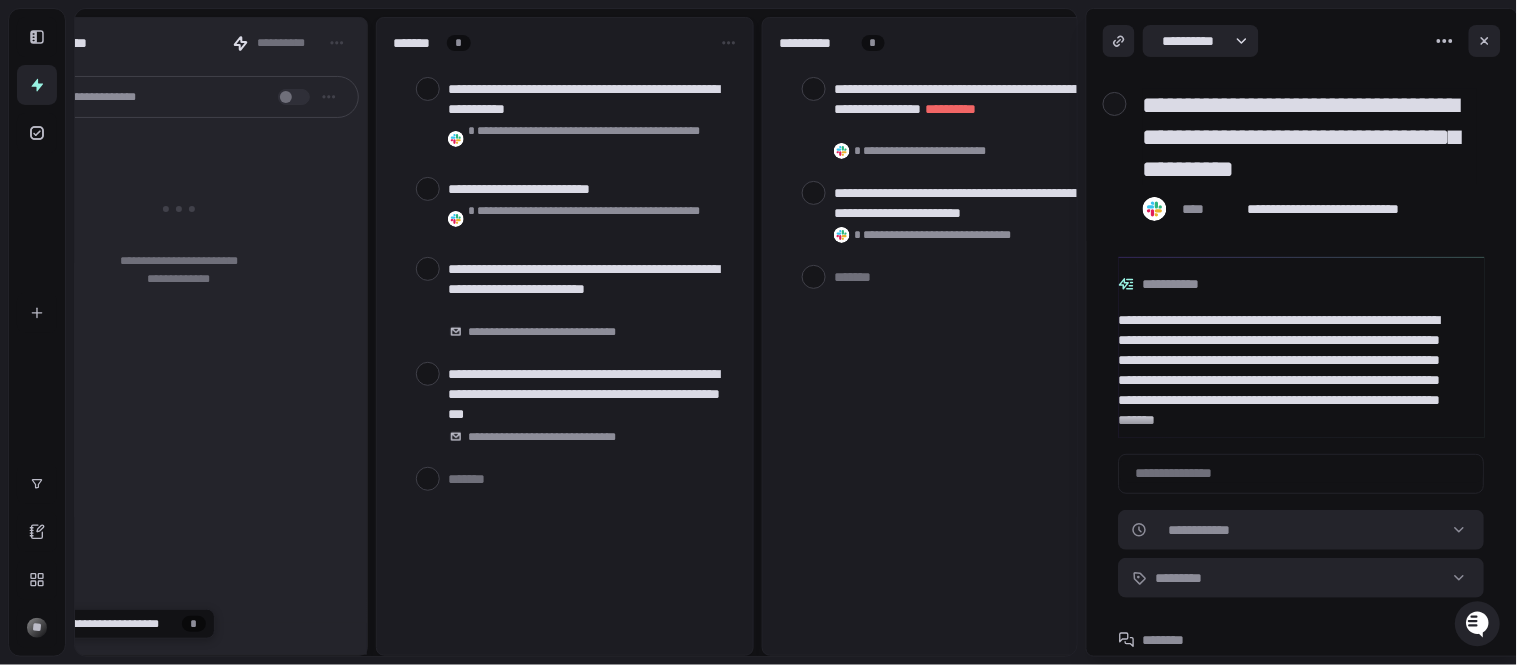 scroll, scrollTop: 0, scrollLeft: 96, axis: horizontal 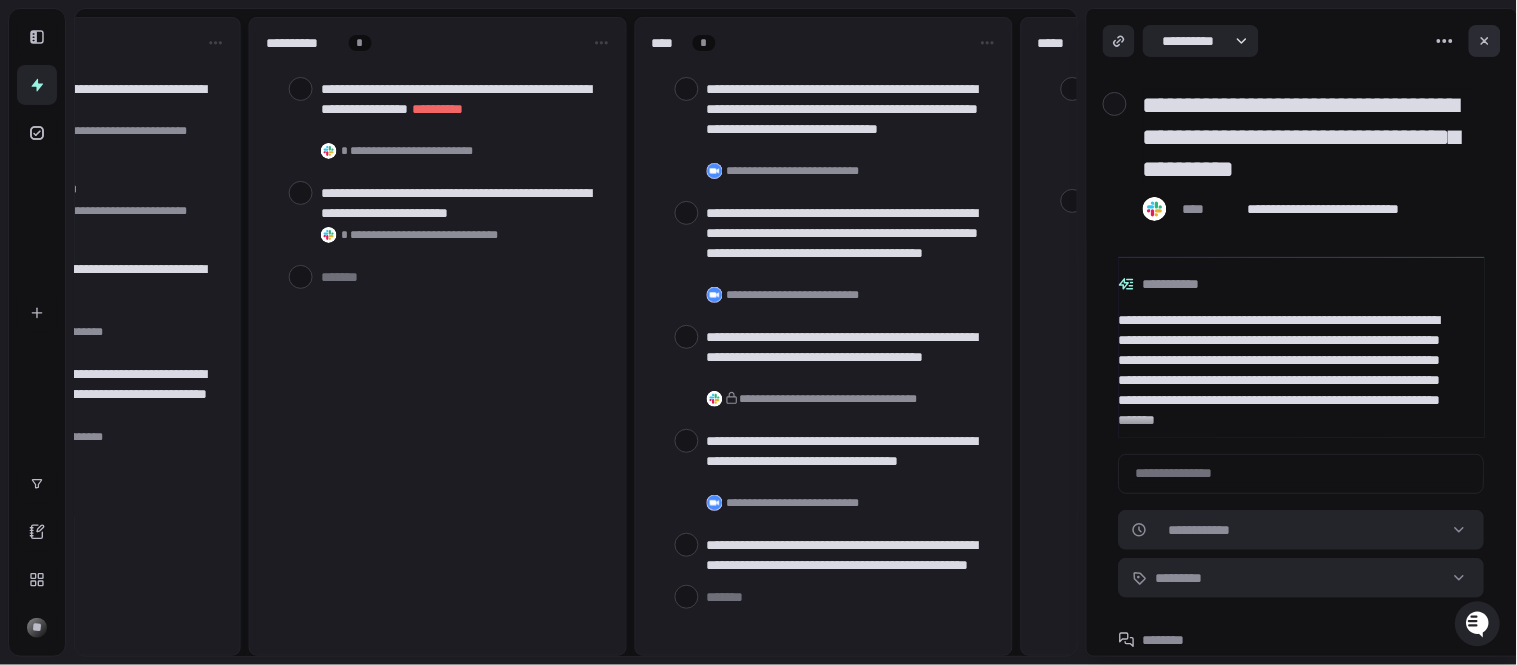 click at bounding box center (1485, 41) 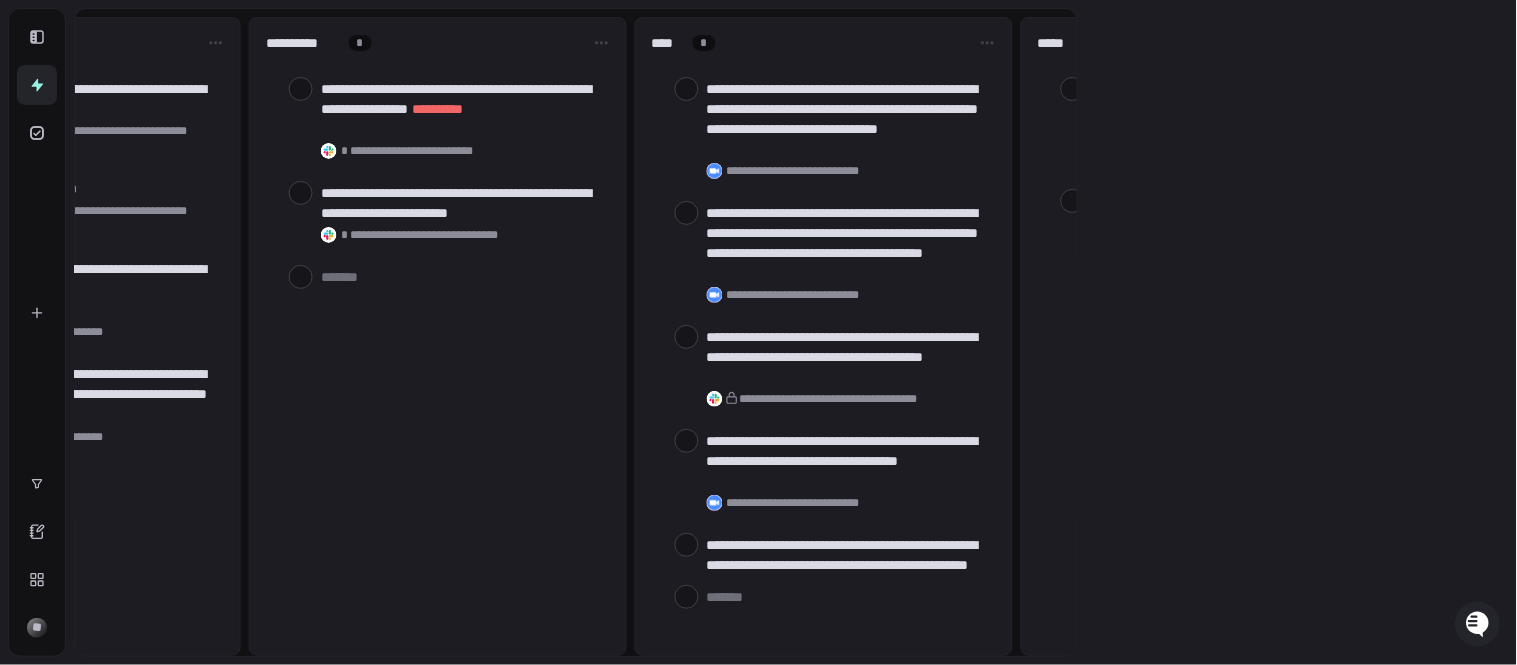 scroll, scrollTop: 0, scrollLeft: 543, axis: horizontal 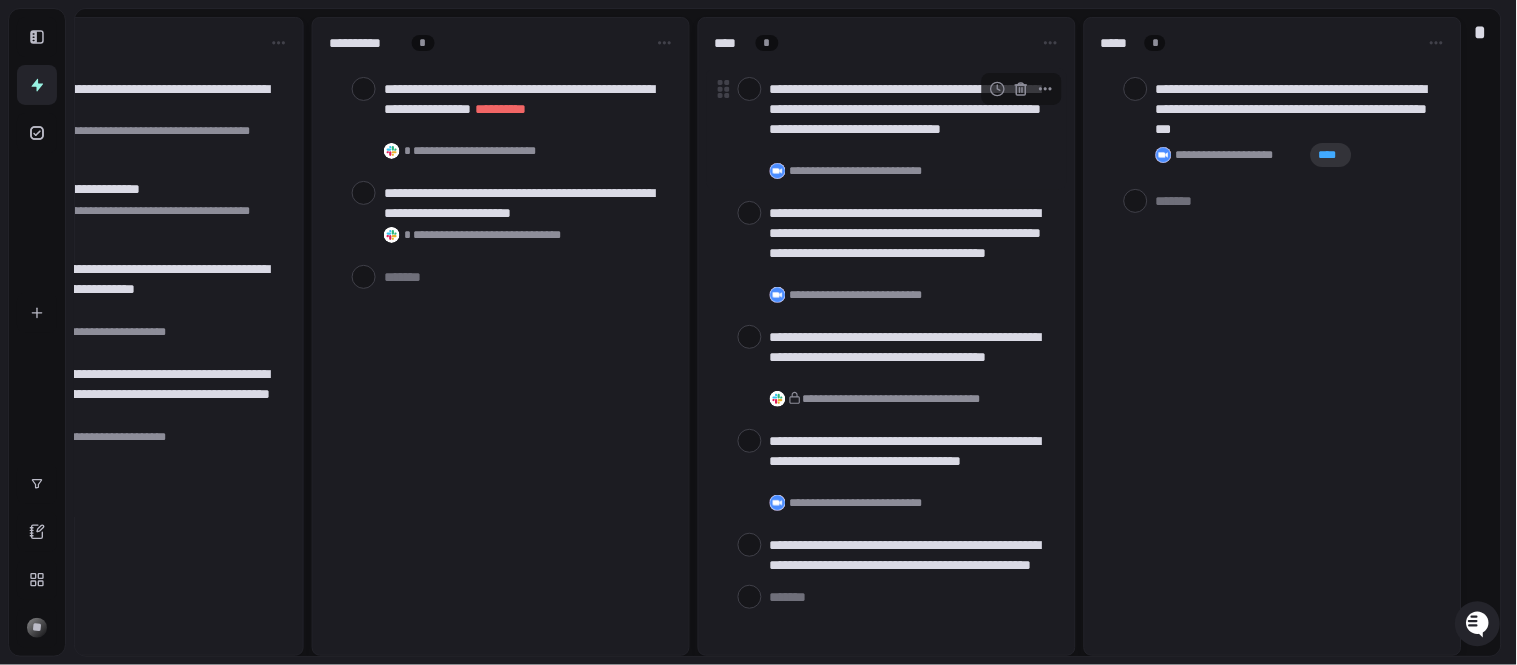 click on "**********" at bounding box center [910, 119] 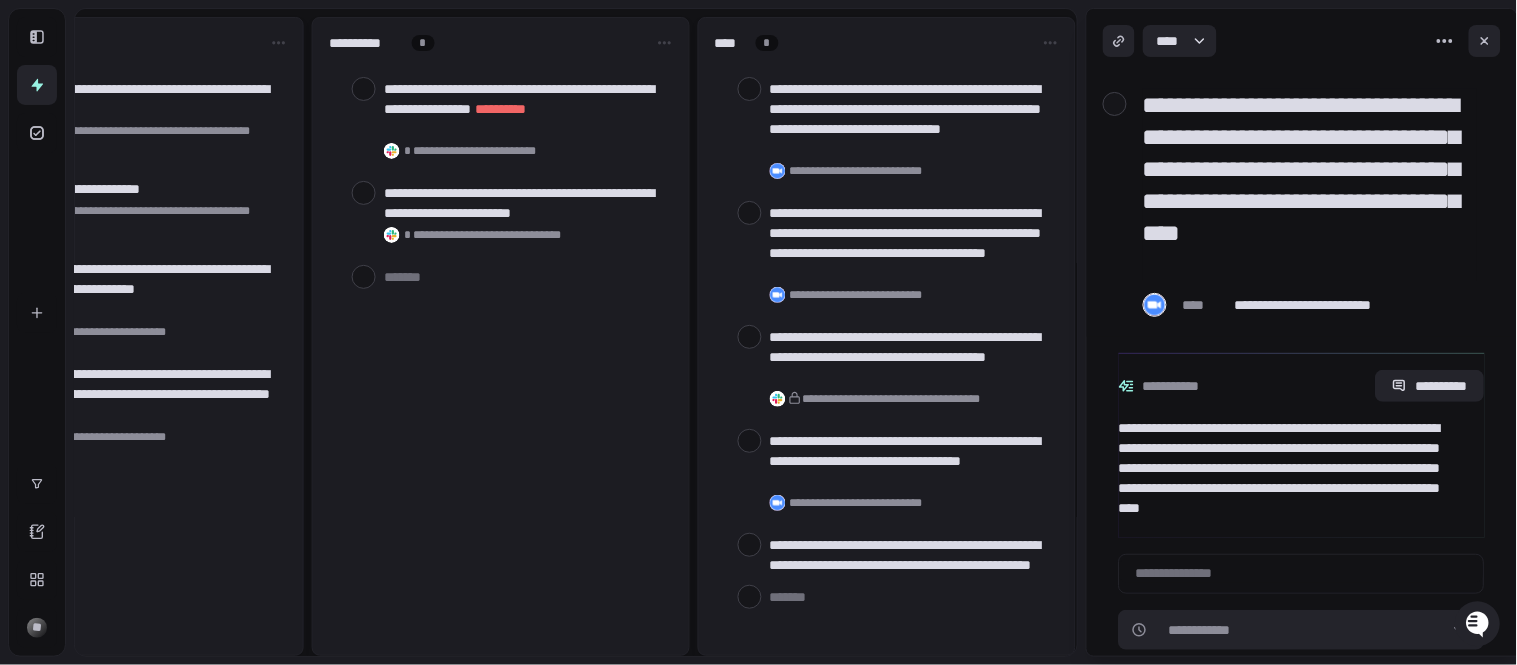drag, startPoint x: 1354, startPoint y: 254, endPoint x: 1105, endPoint y: 105, distance: 290.1758 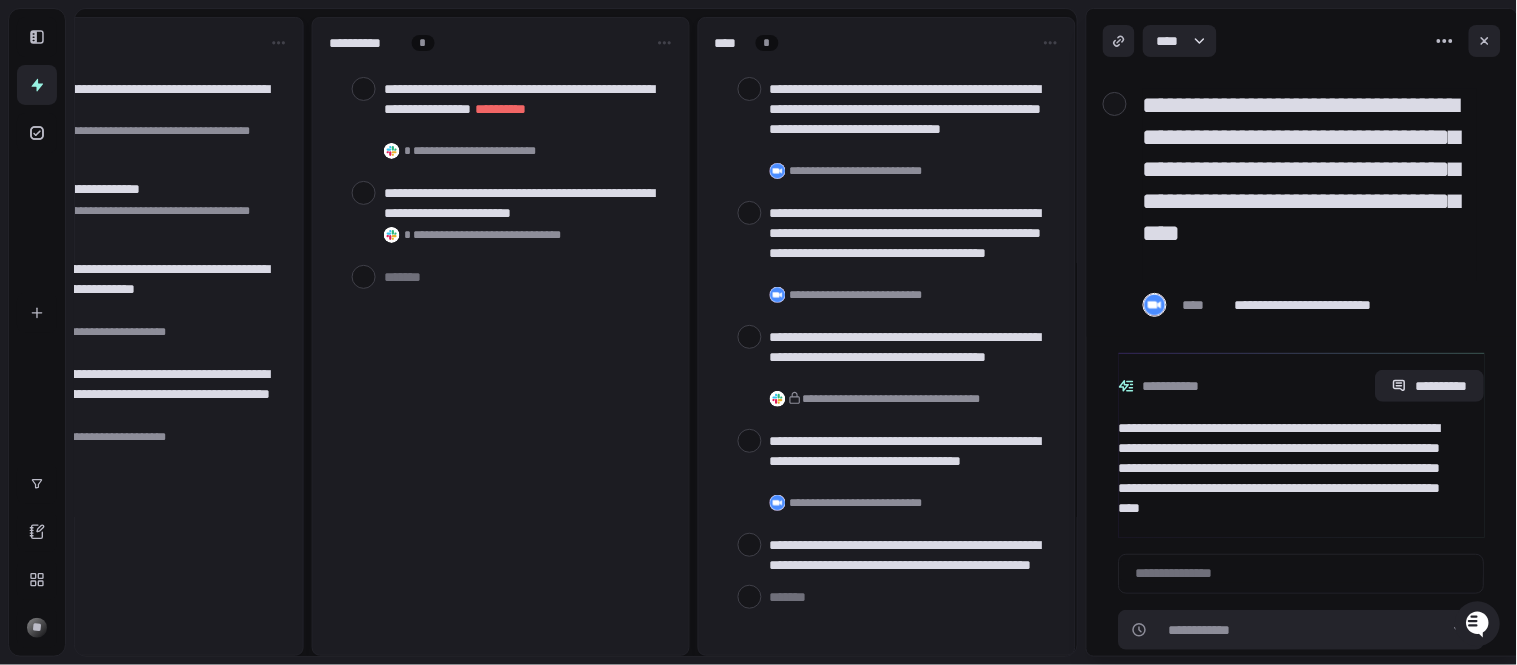 click on "**********" at bounding box center [1294, 185] 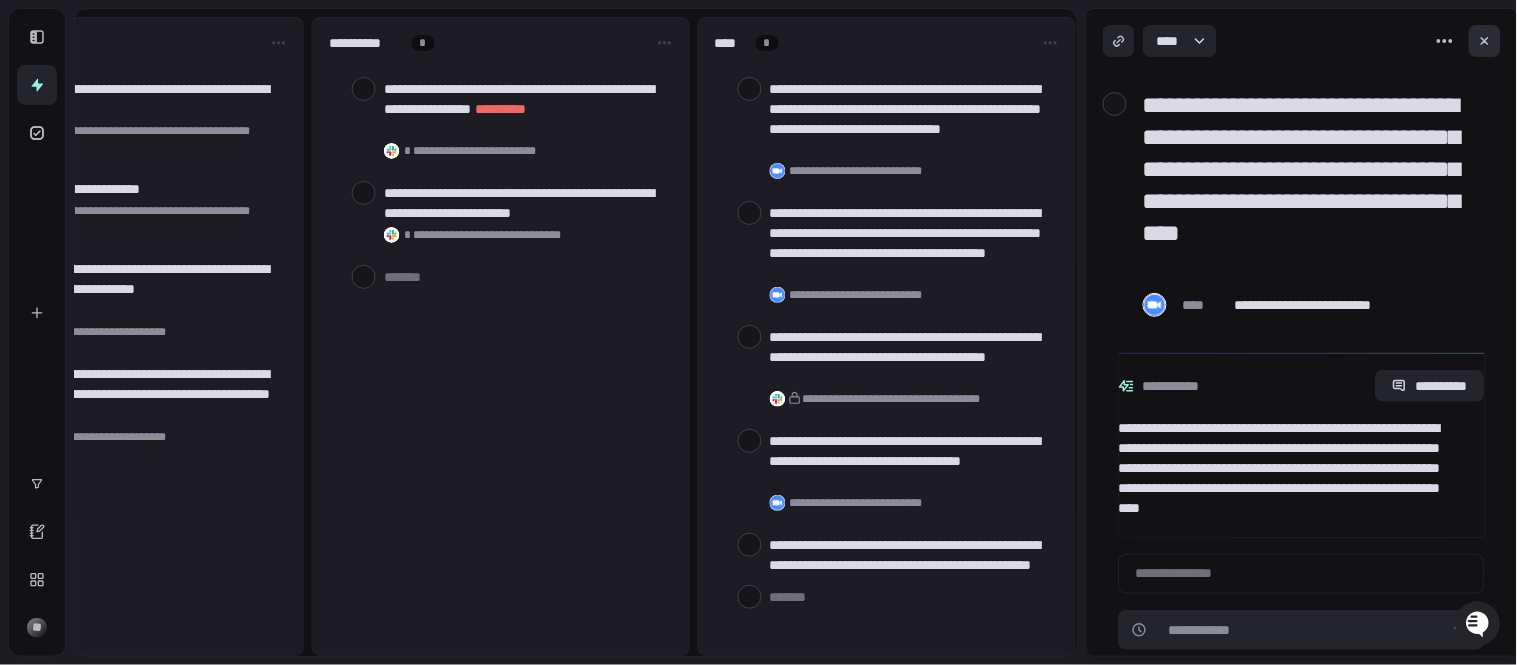 click at bounding box center [1485, 41] 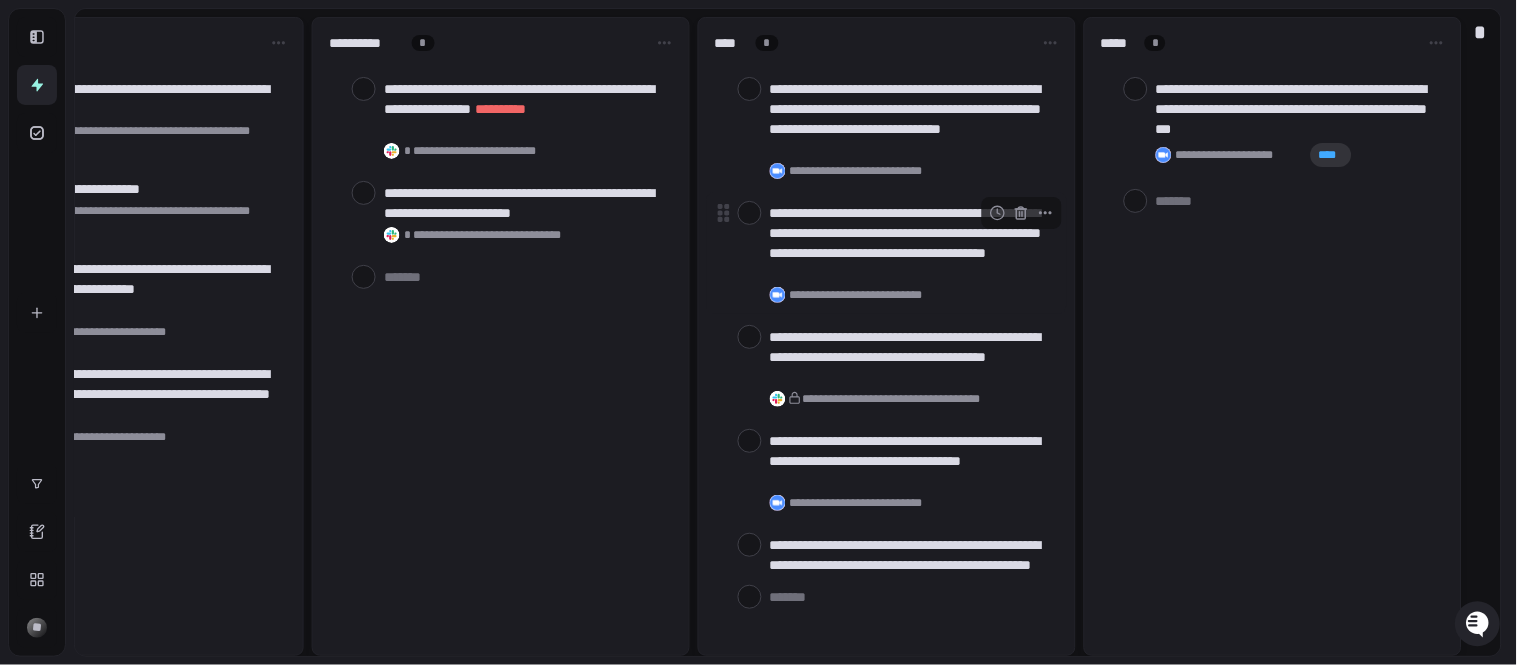 click on "**********" at bounding box center (910, 243) 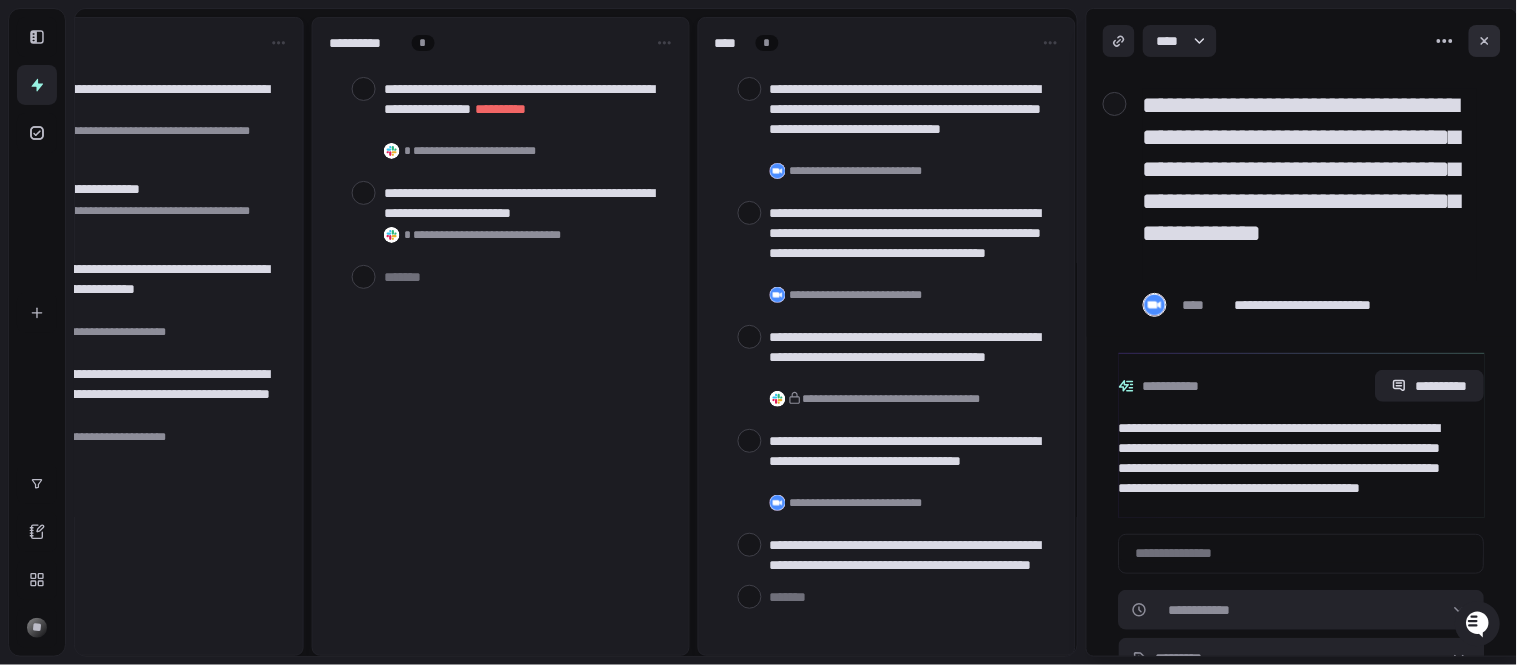 click at bounding box center (1485, 41) 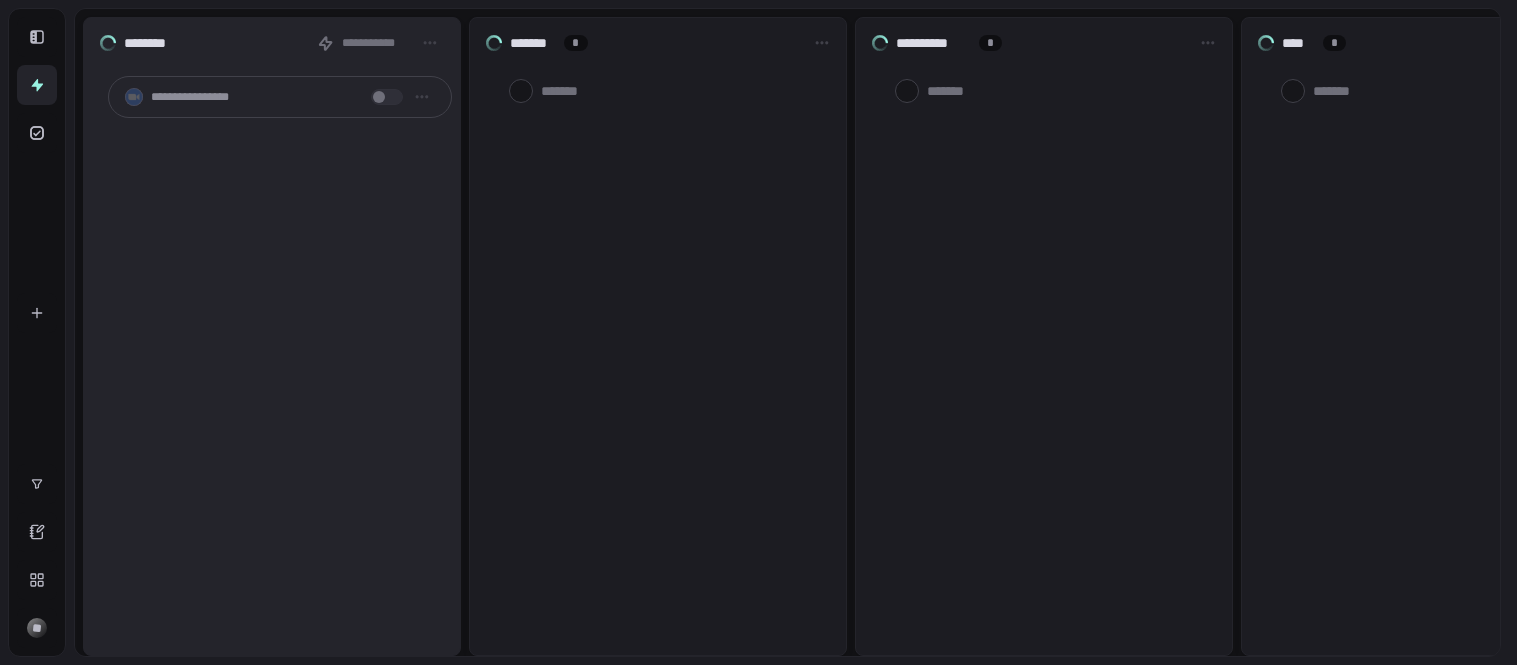 scroll, scrollTop: 0, scrollLeft: 0, axis: both 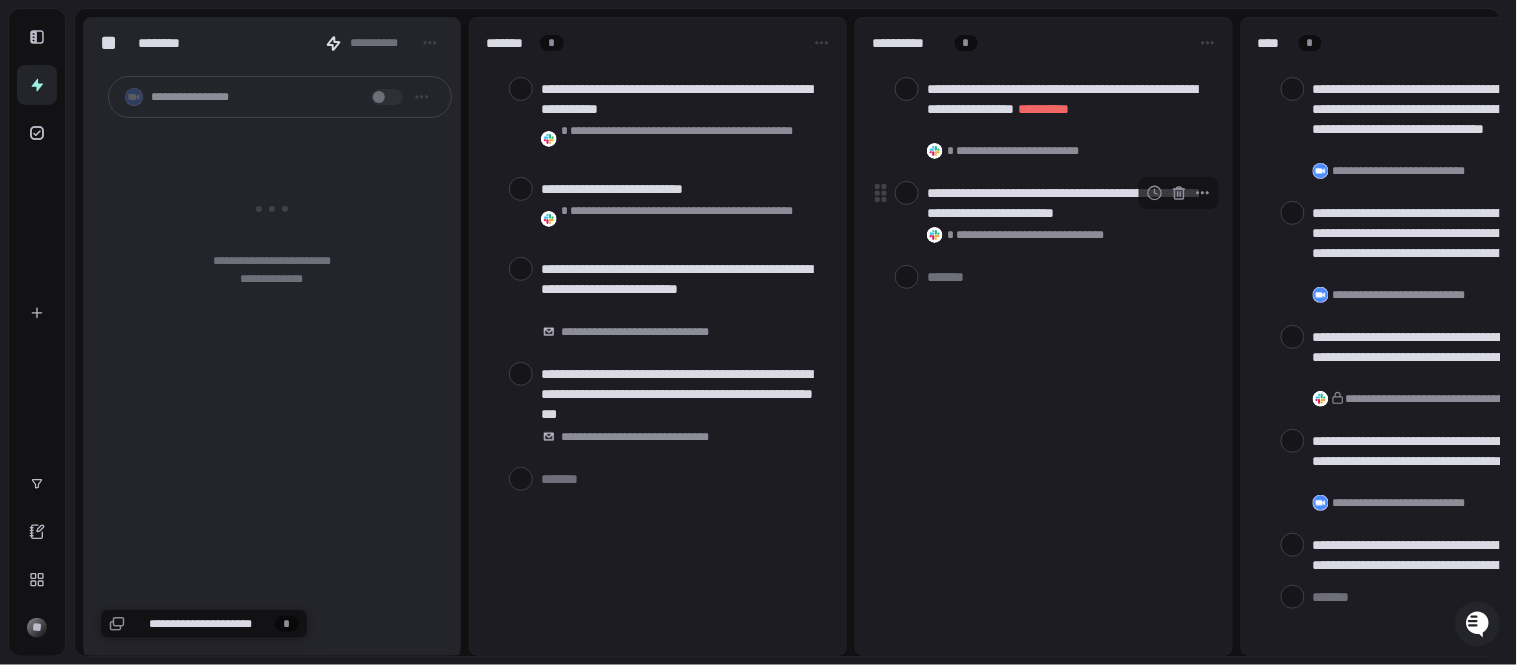 type on "*" 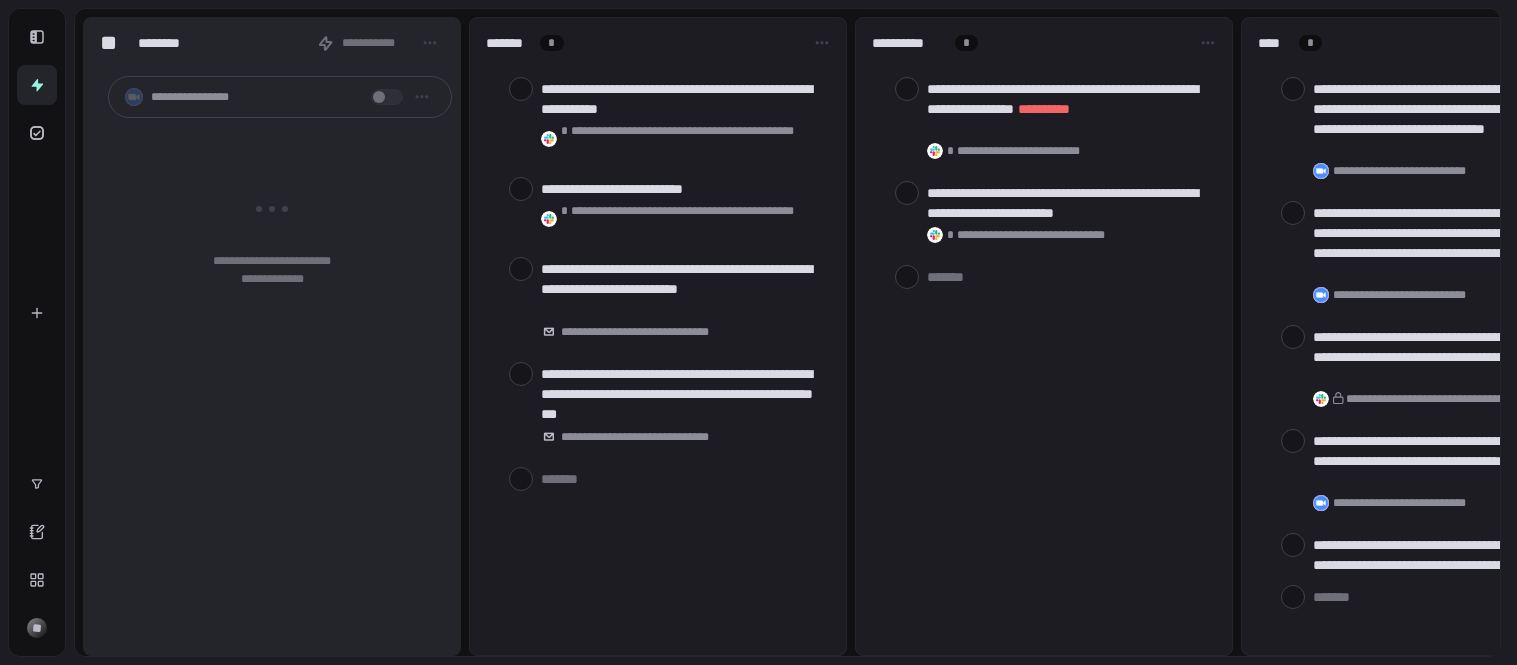 scroll, scrollTop: 0, scrollLeft: 0, axis: both 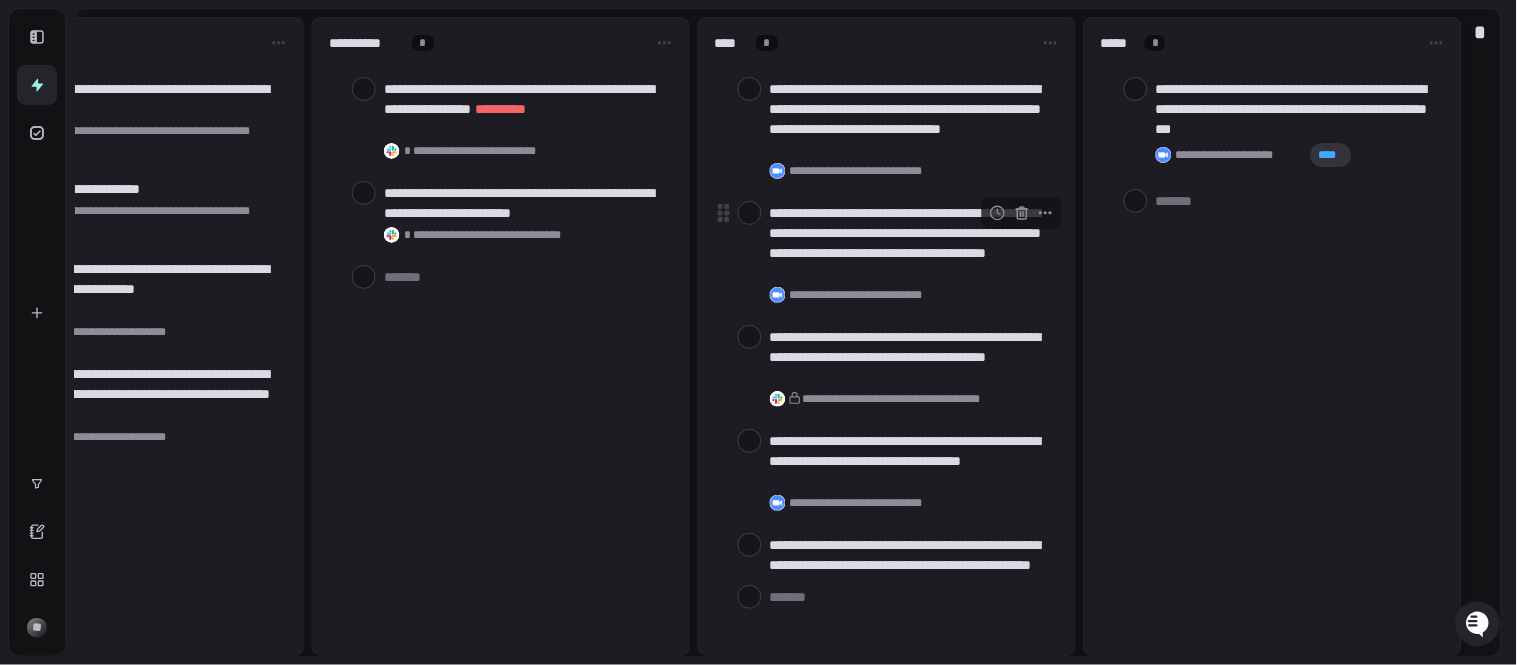 click on "**********" at bounding box center [910, 243] 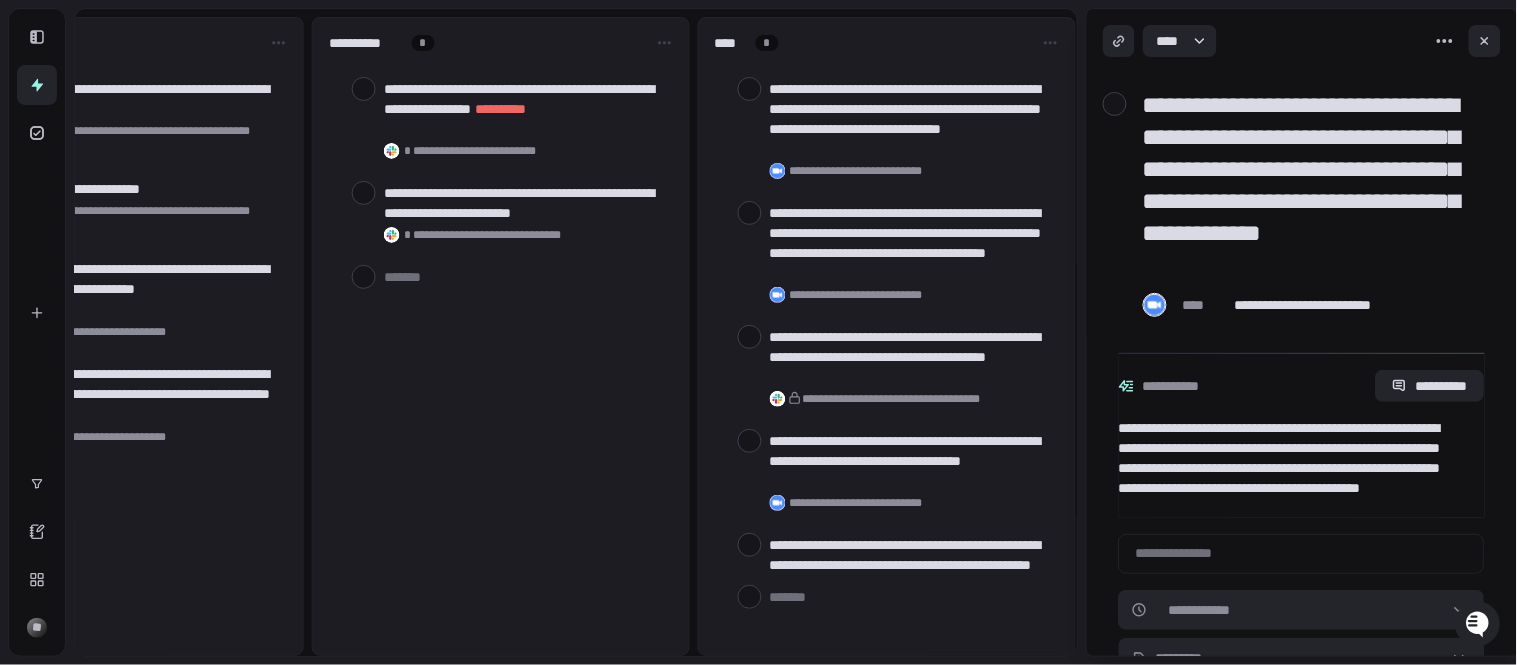 scroll, scrollTop: 0, scrollLeft: 0, axis: both 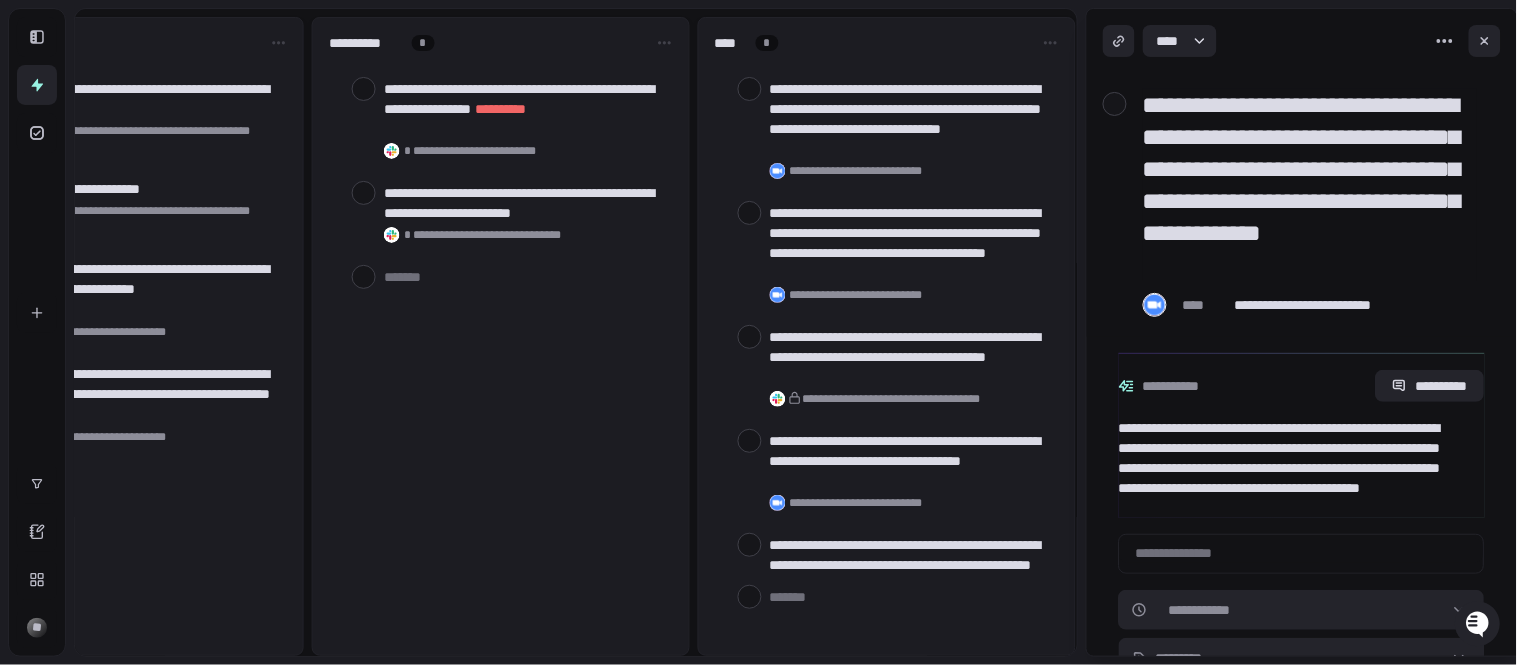 click on "**********" at bounding box center (1310, 185) 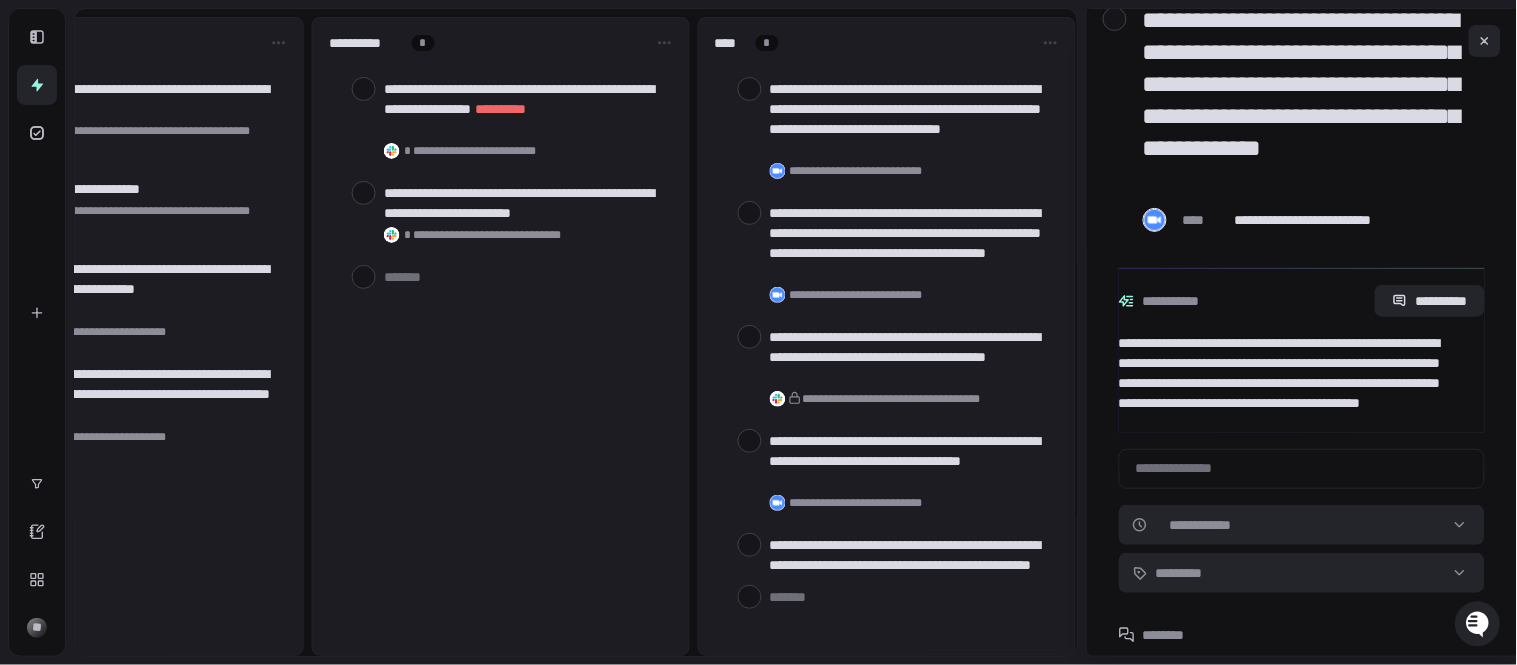 scroll, scrollTop: 0, scrollLeft: 0, axis: both 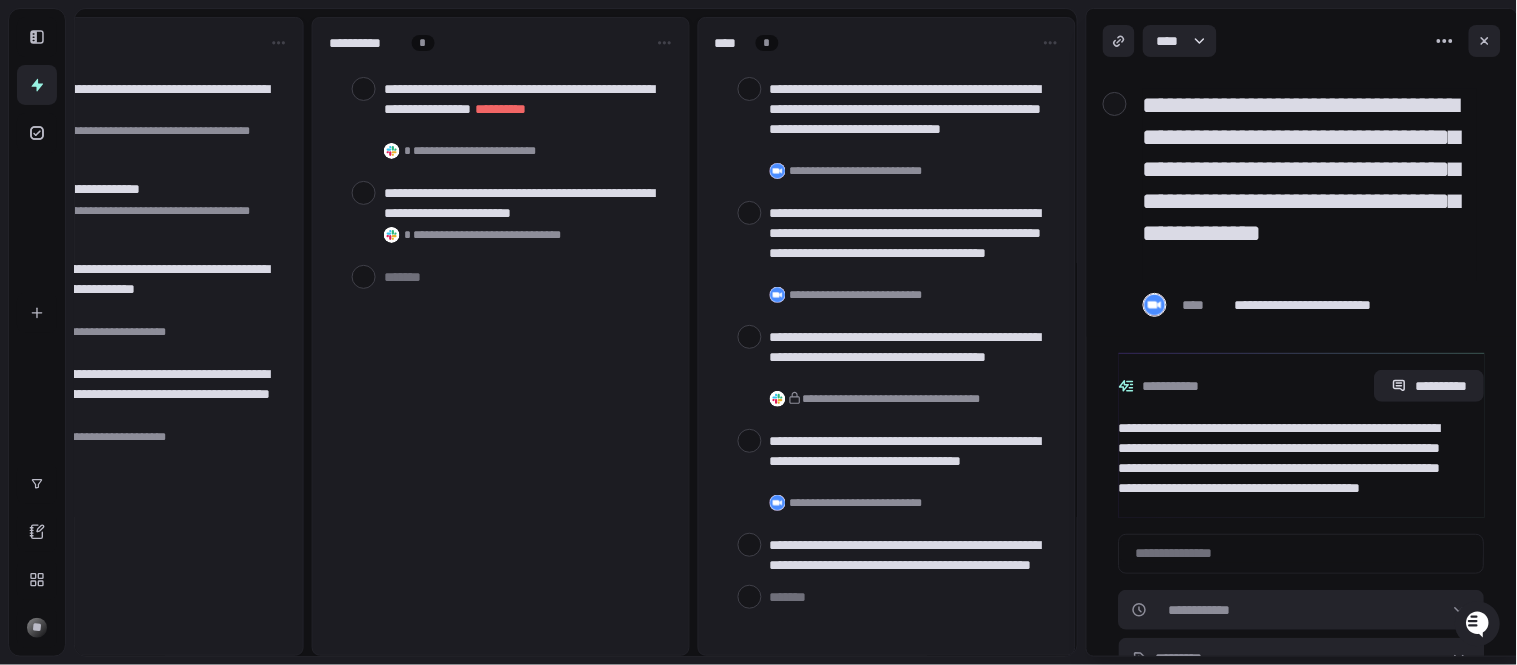 drag, startPoint x: 1147, startPoint y: 94, endPoint x: 1442, endPoint y: 288, distance: 353.07364 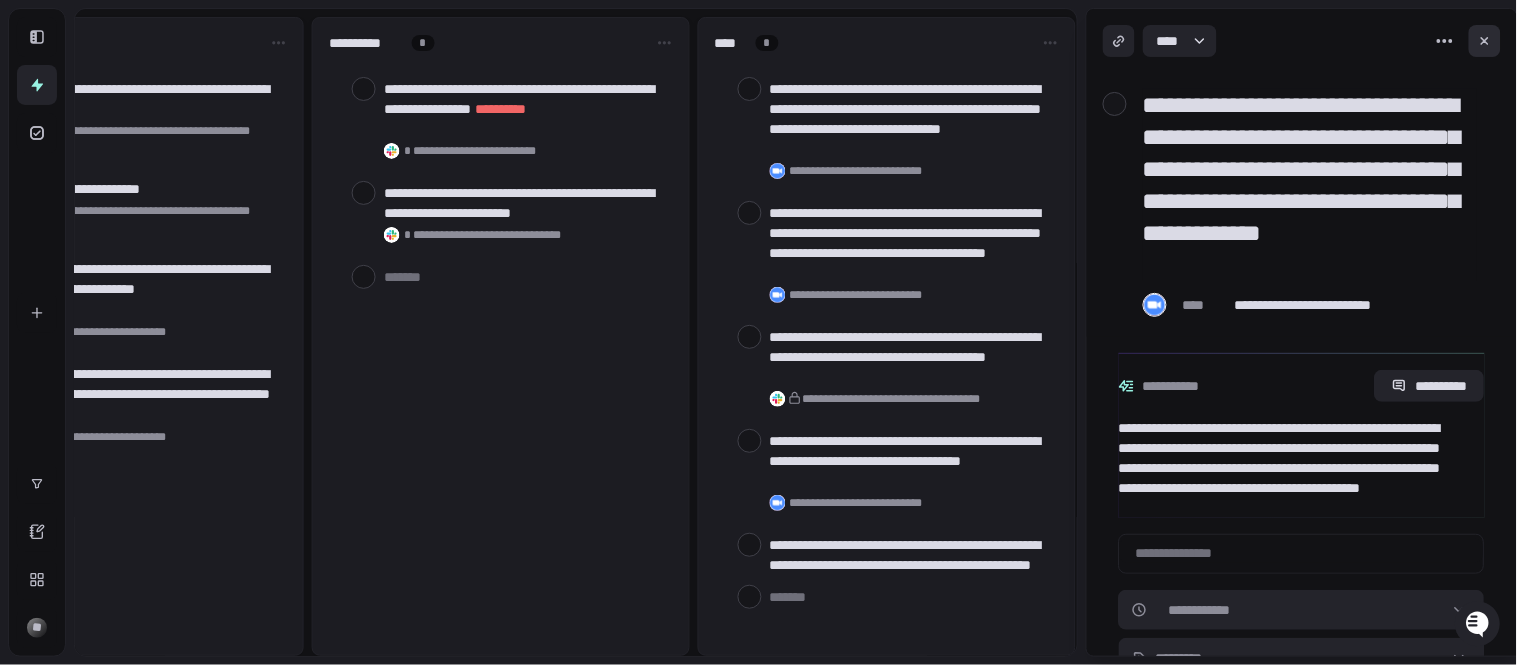 click at bounding box center [1485, 41] 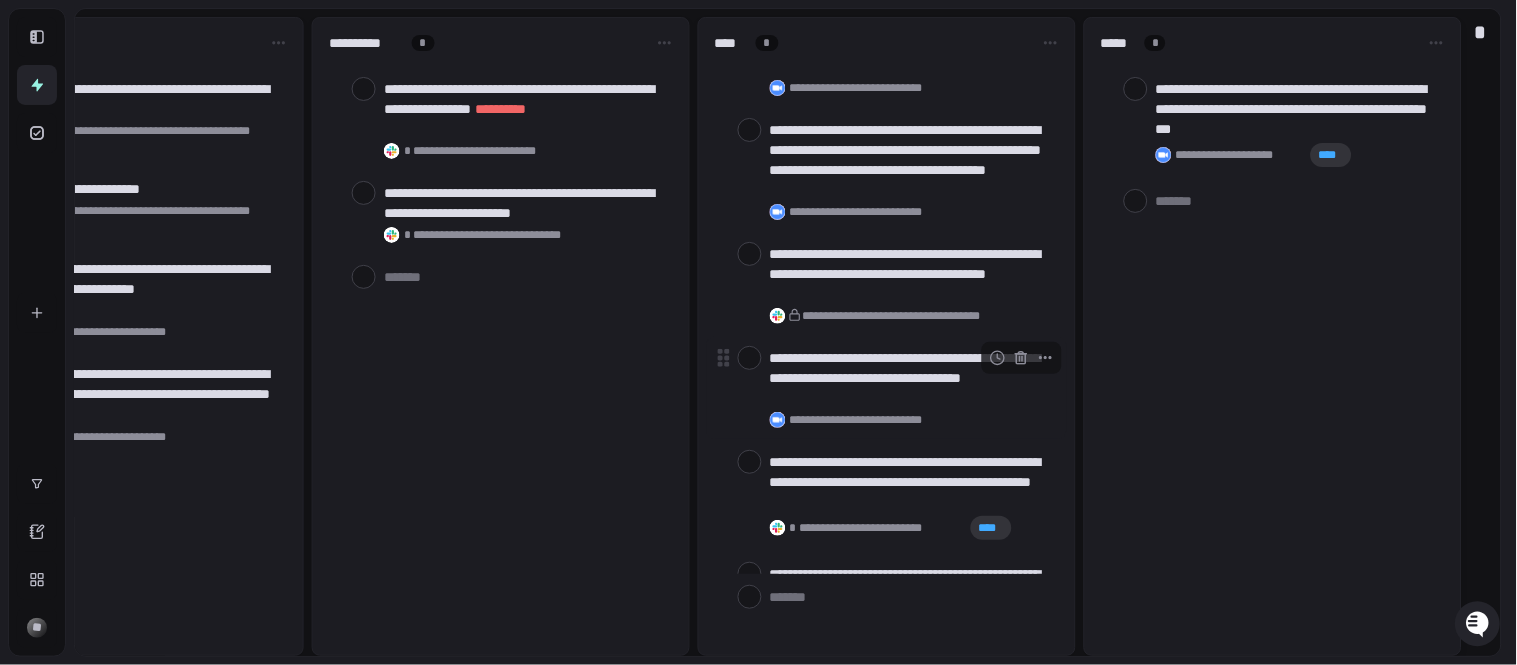 scroll, scrollTop: 111, scrollLeft: 0, axis: vertical 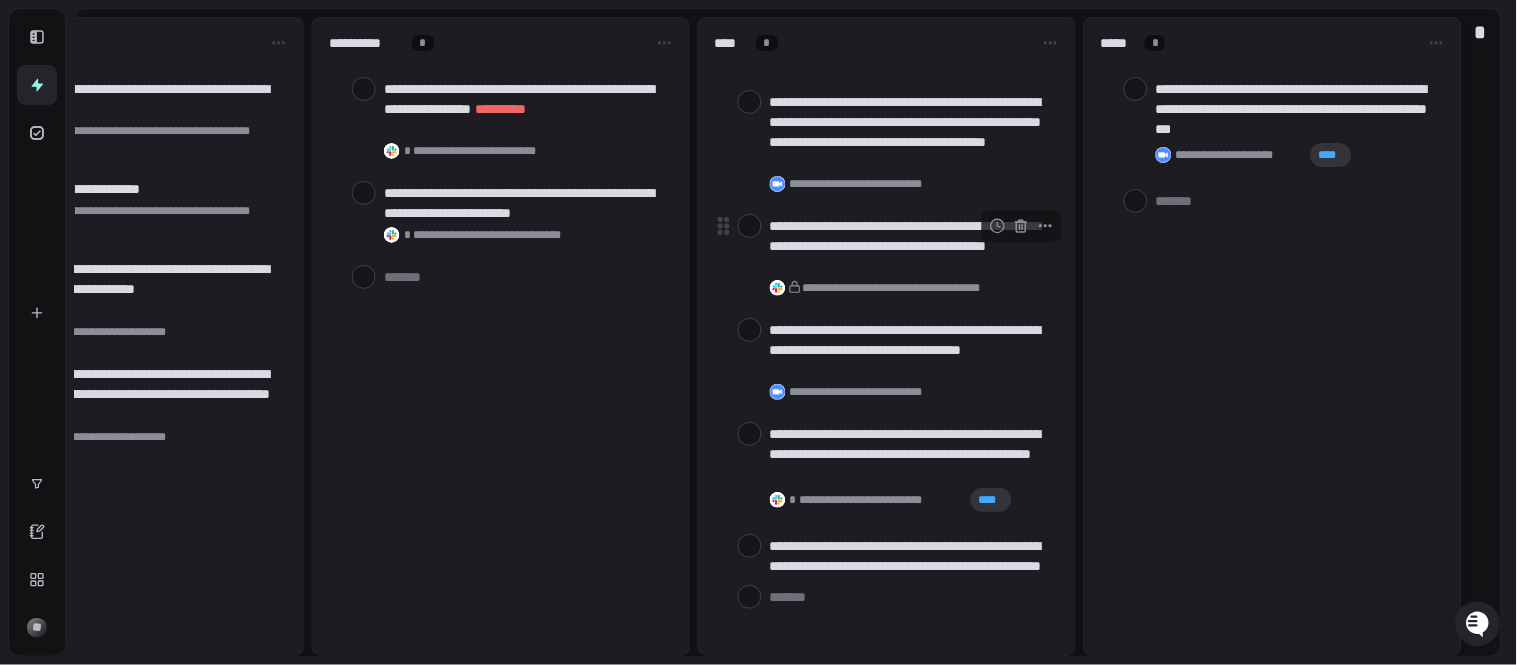 click on "**********" at bounding box center (910, 246) 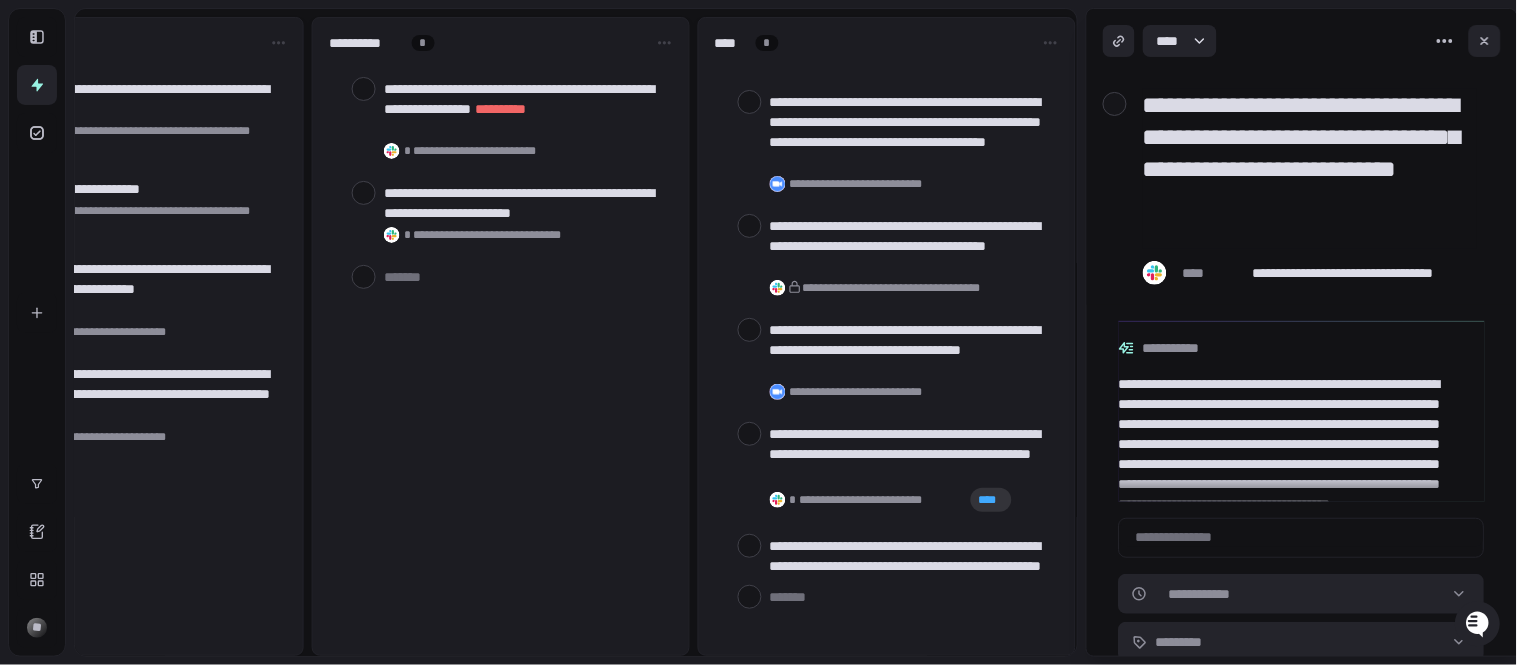 drag, startPoint x: 1261, startPoint y: 247, endPoint x: 1127, endPoint y: 102, distance: 197.43607 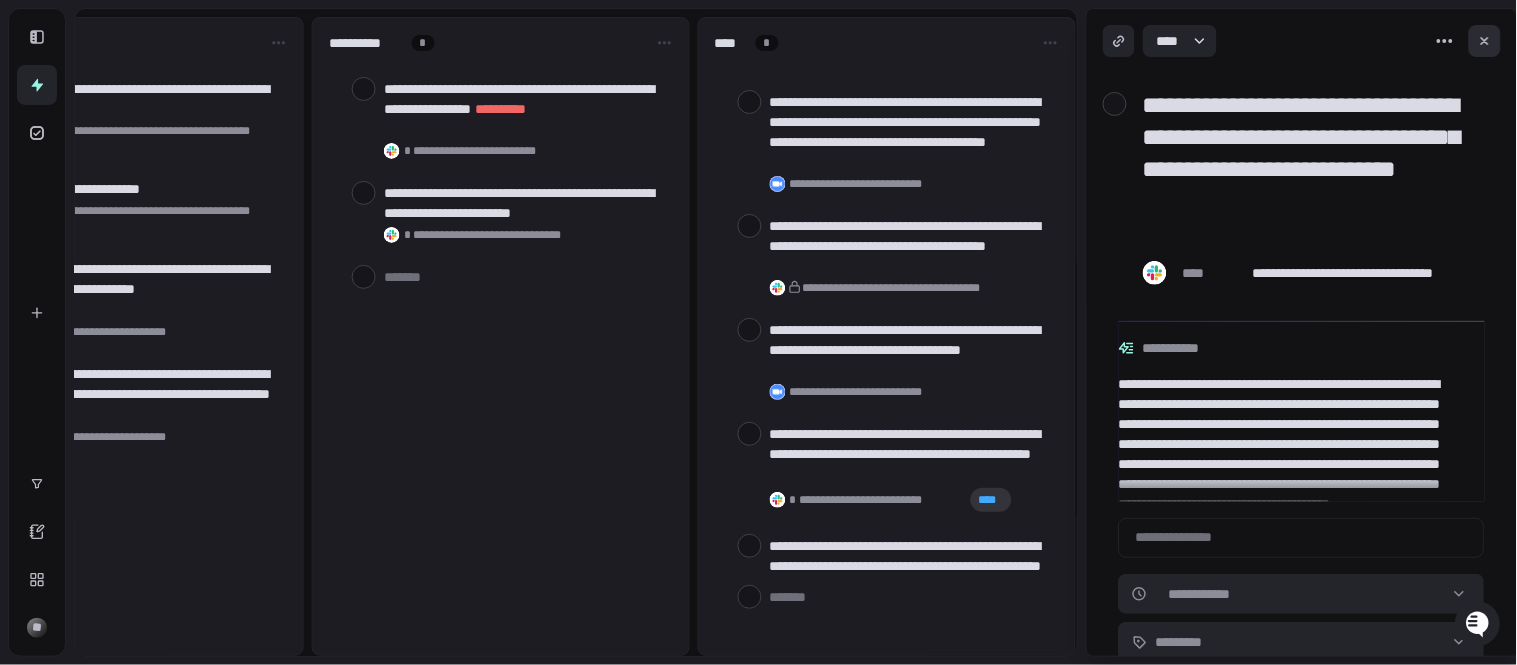 click at bounding box center (1485, 41) 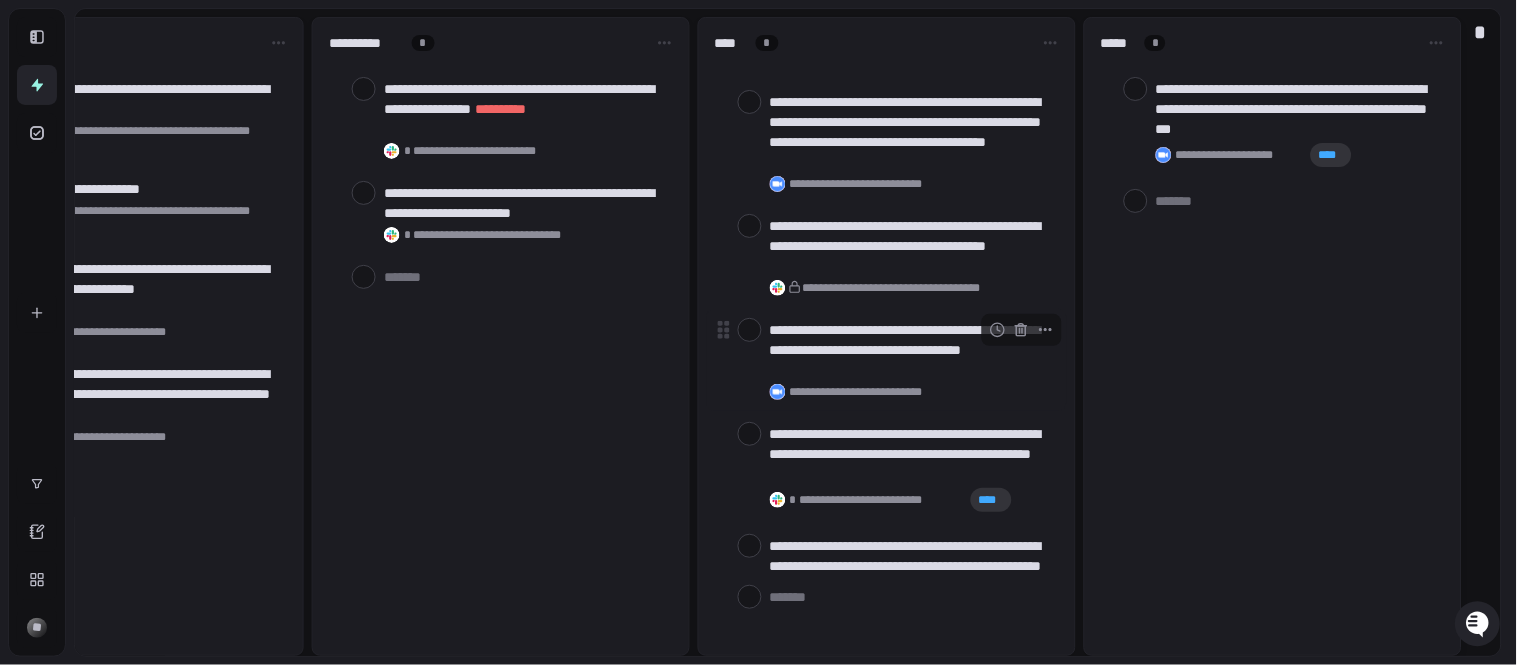 scroll, scrollTop: 208, scrollLeft: 0, axis: vertical 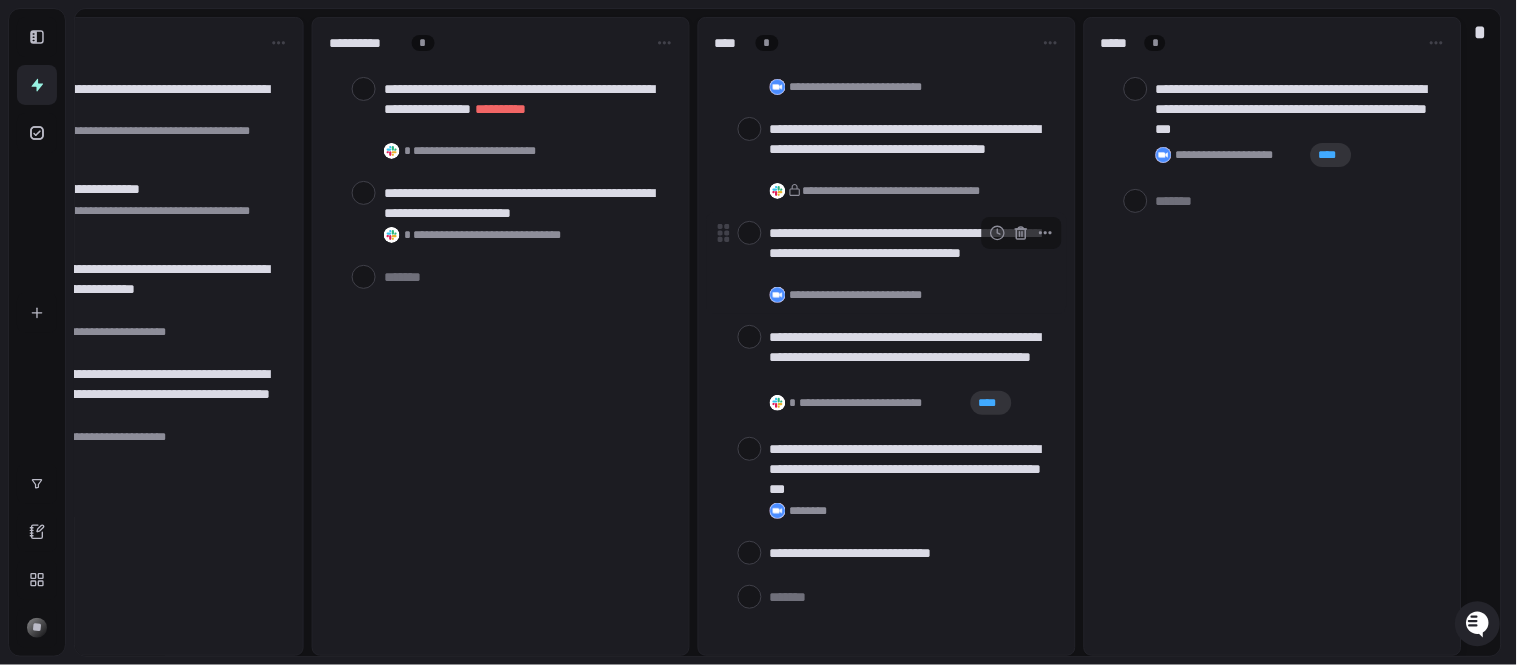 click on "**********" at bounding box center (874, 295) 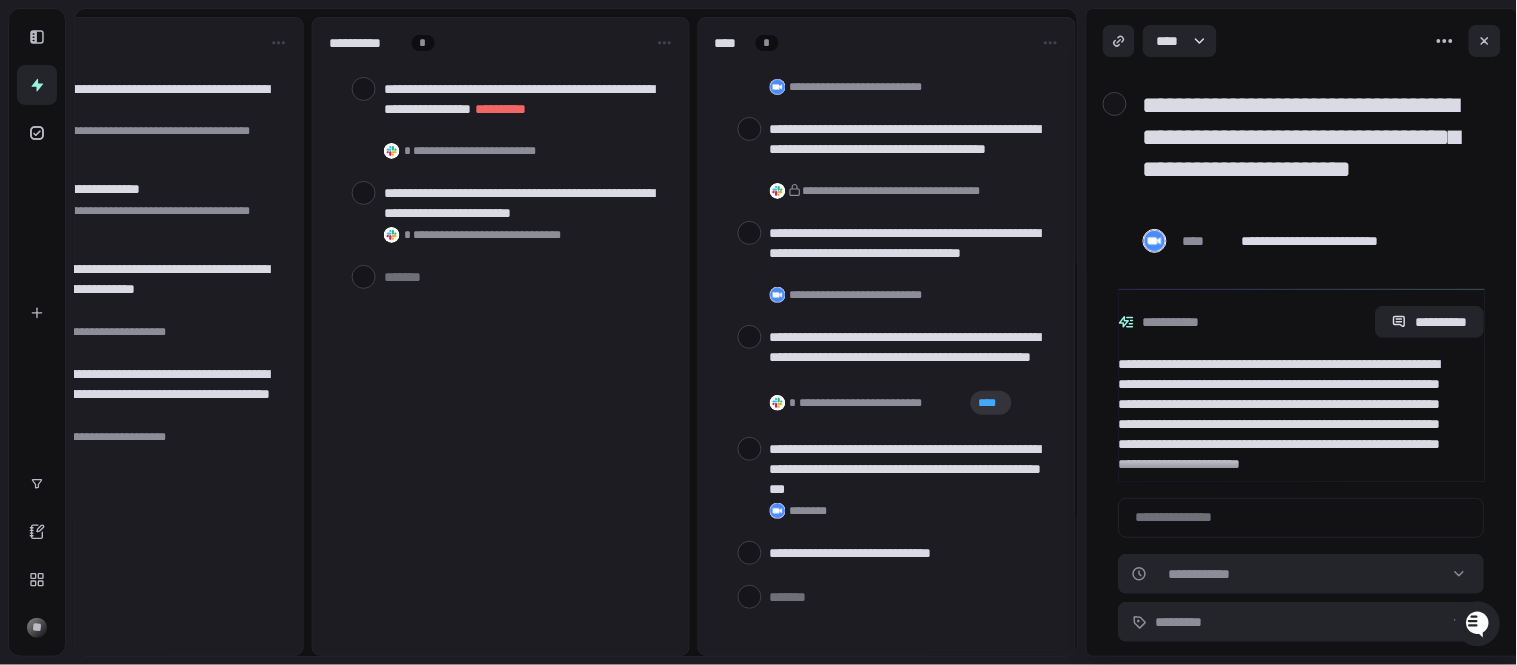 drag, startPoint x: 1417, startPoint y: 205, endPoint x: 1083, endPoint y: 95, distance: 351.64755 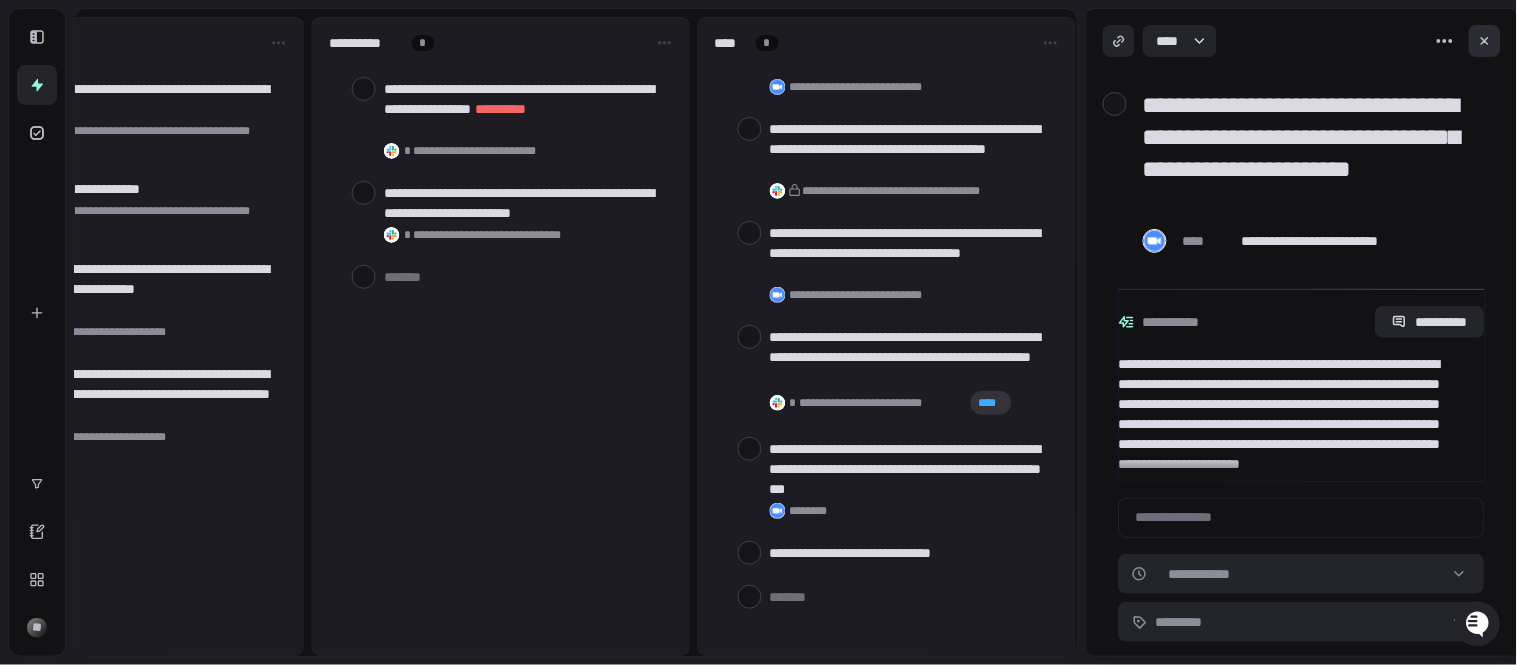 click at bounding box center [1485, 41] 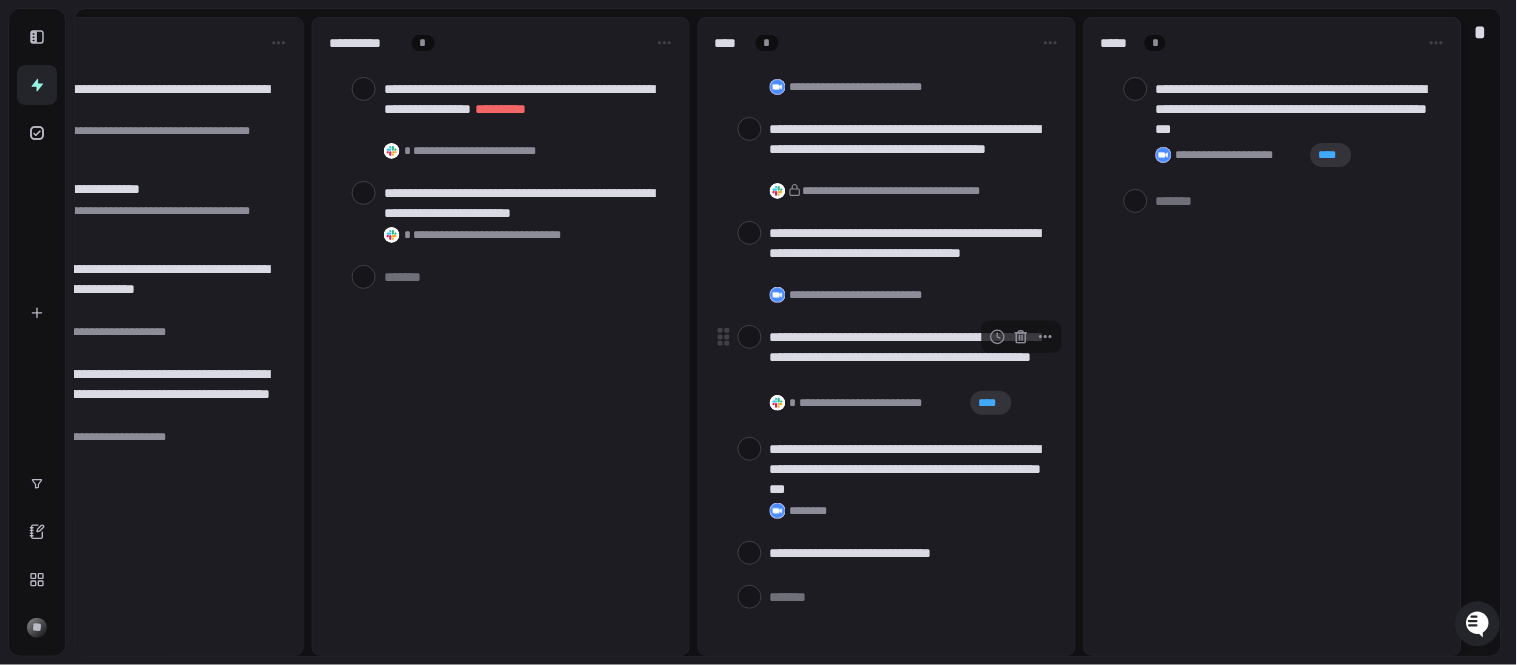 click on "**********" at bounding box center [910, 357] 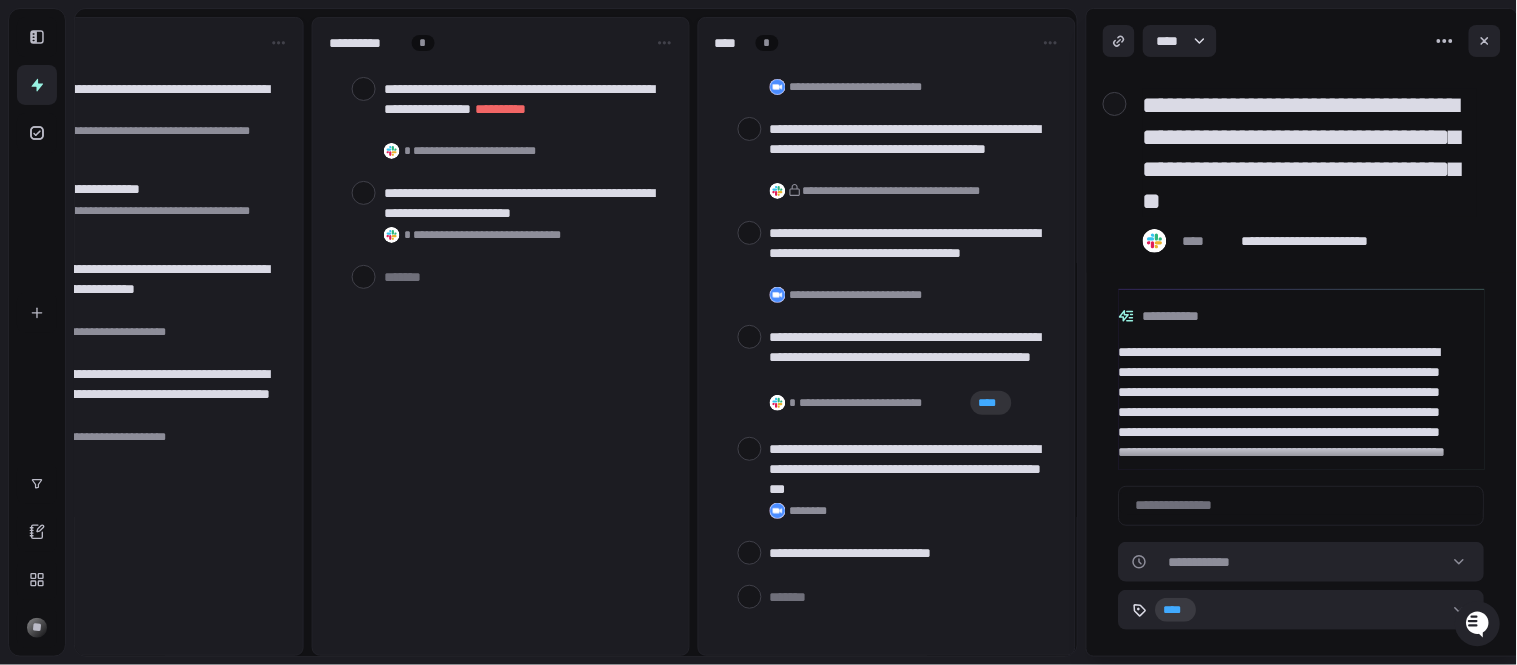 drag, startPoint x: 1426, startPoint y: 207, endPoint x: 1121, endPoint y: 106, distance: 321.28802 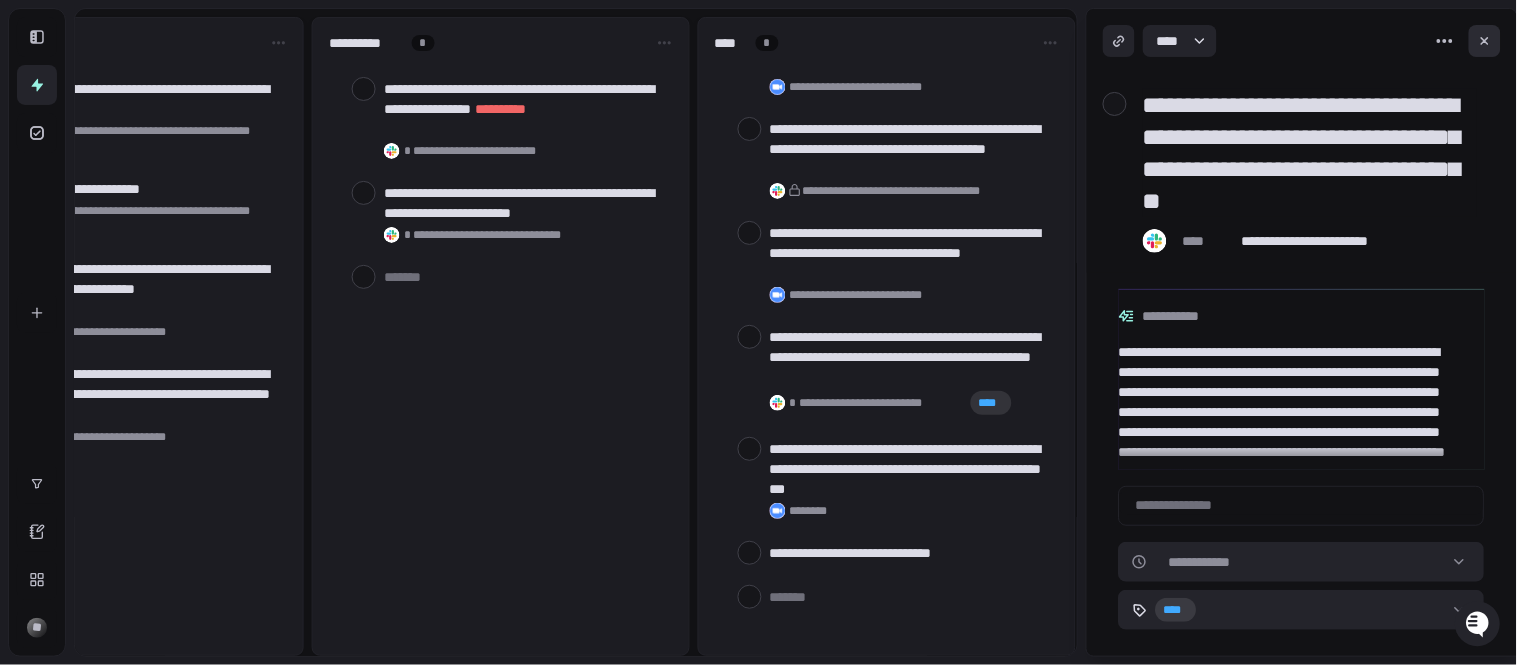 click at bounding box center (1485, 41) 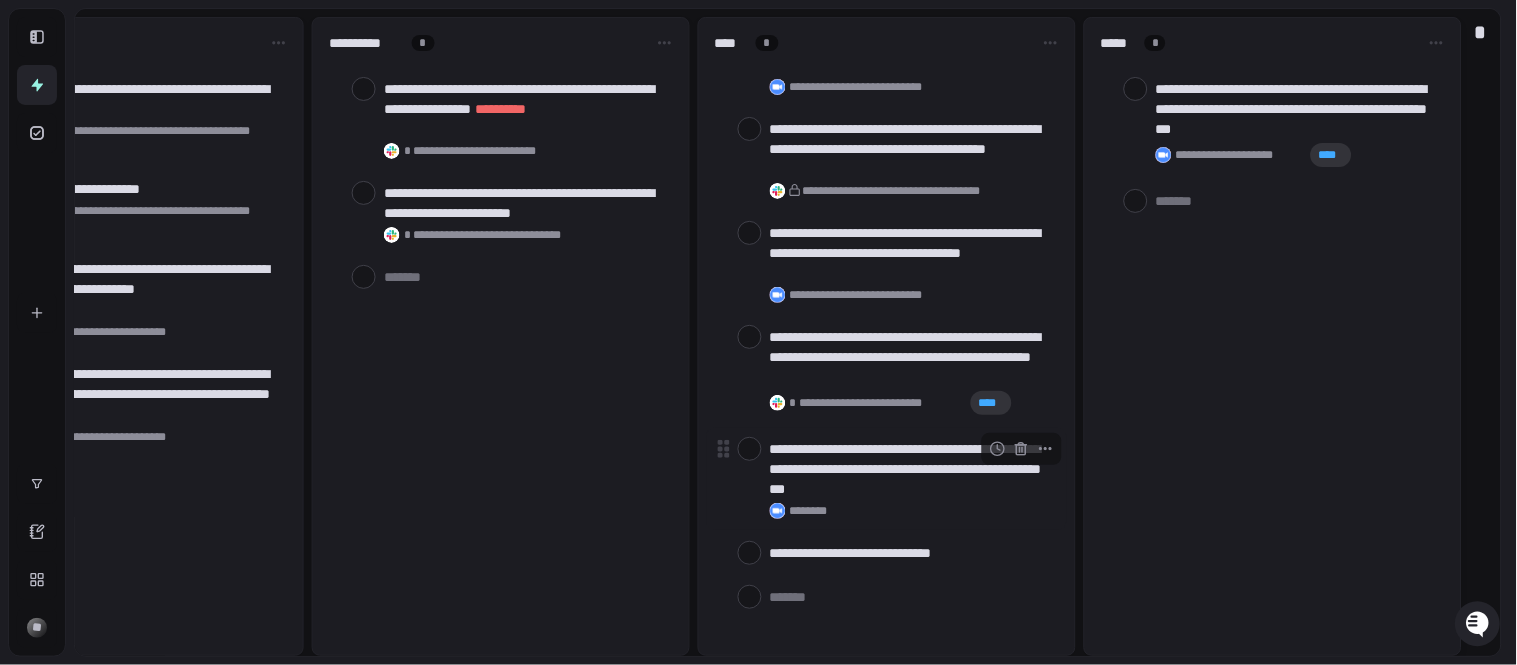 click on "**********" at bounding box center [910, 469] 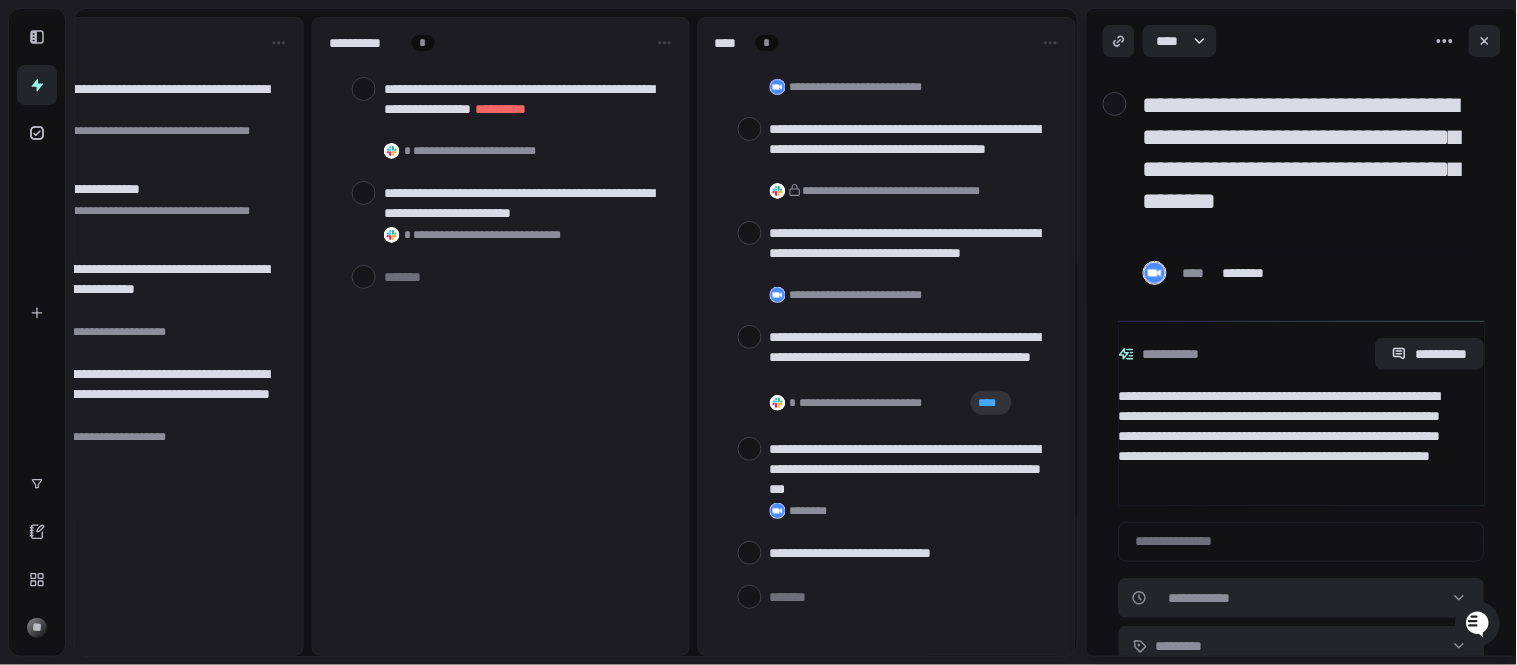 drag, startPoint x: 1282, startPoint y: 241, endPoint x: 1141, endPoint y: 63, distance: 227.07928 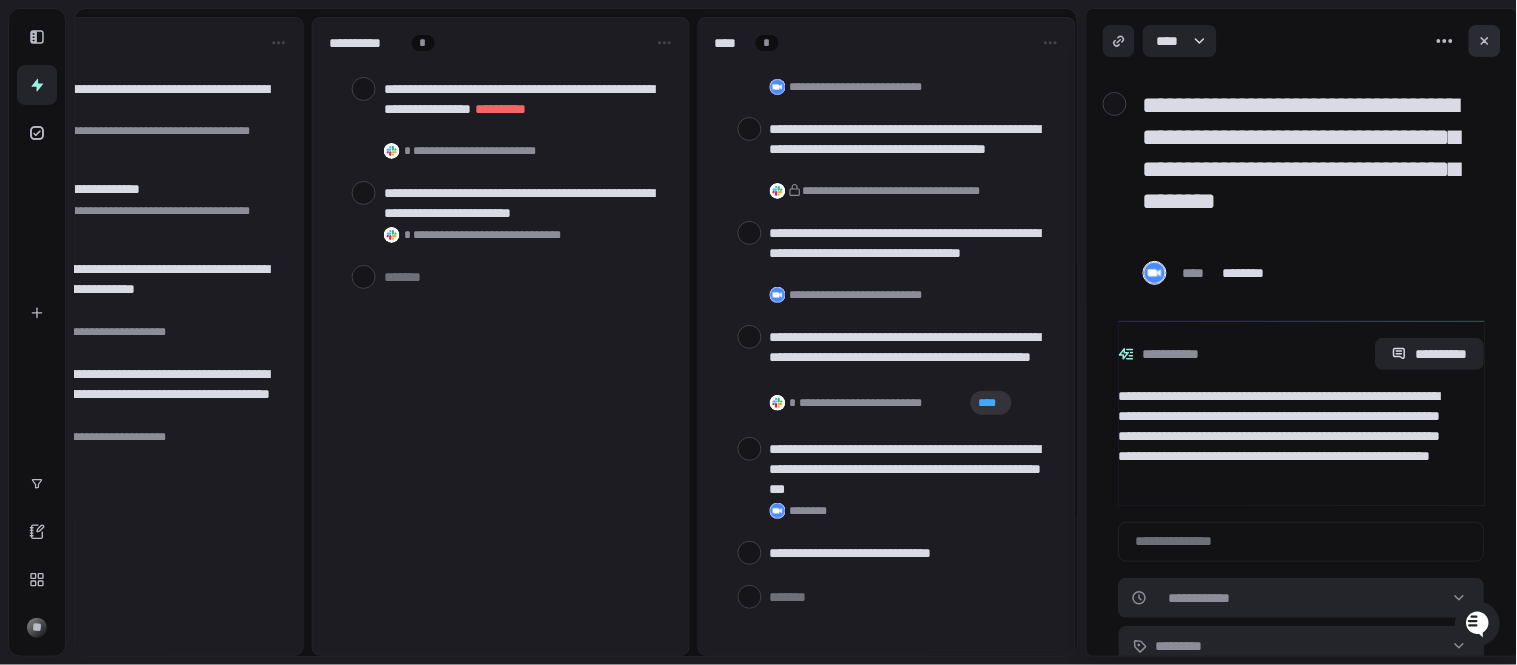 click at bounding box center [1485, 41] 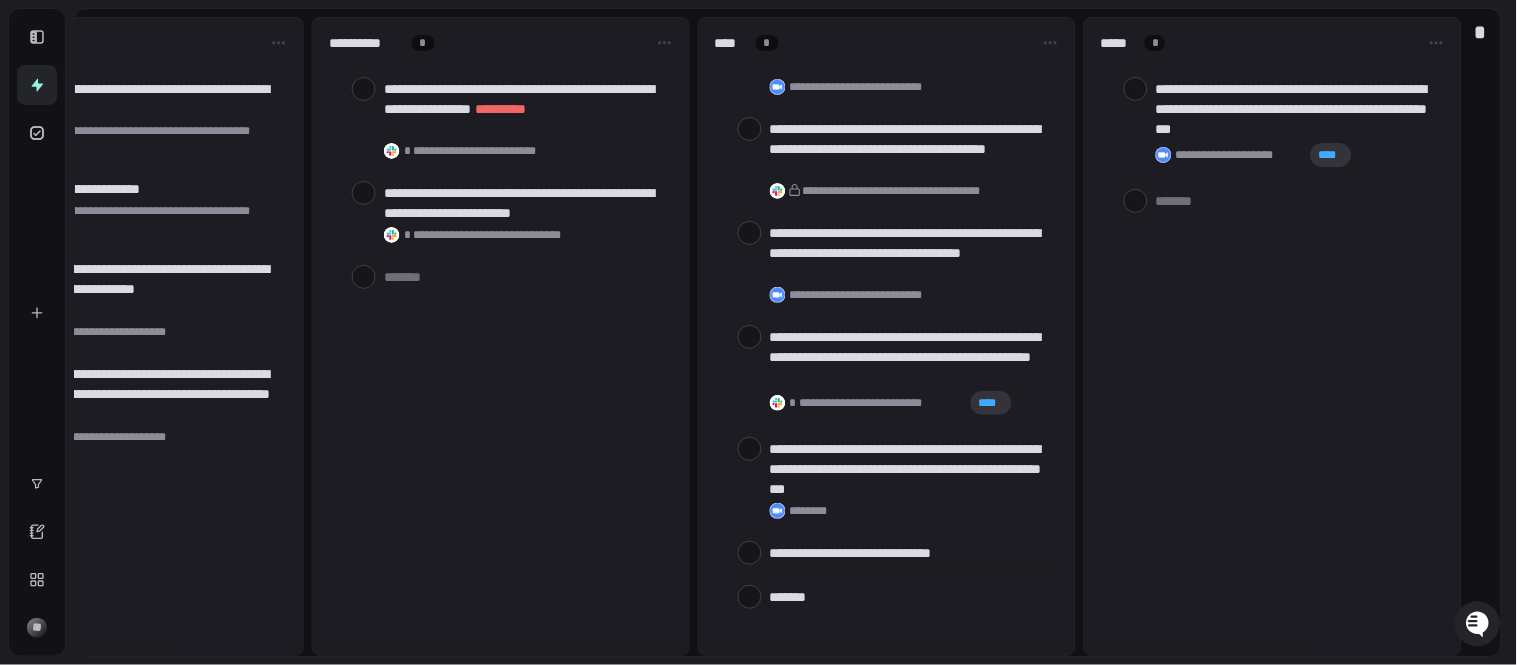 click at bounding box center [894, 597] 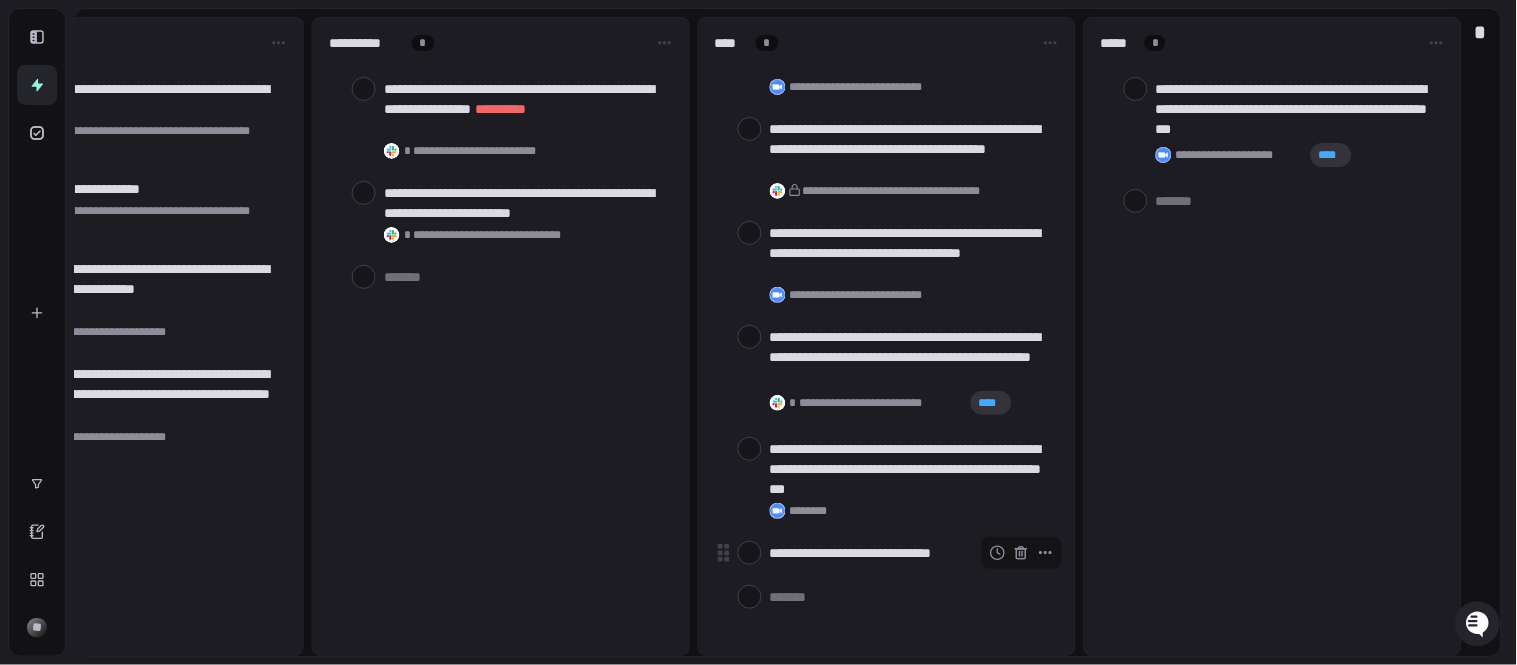 click on "**********" at bounding box center [910, 553] 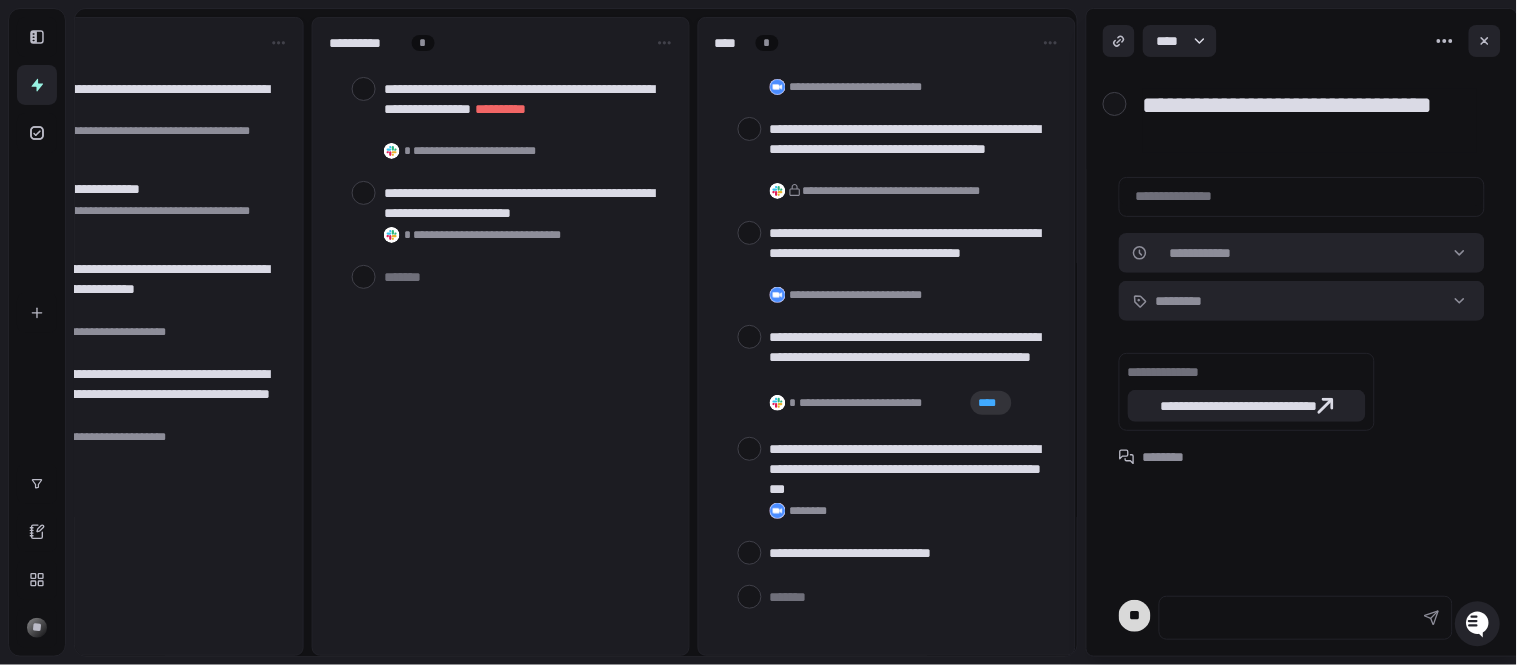 drag, startPoint x: 1247, startPoint y: 151, endPoint x: 1085, endPoint y: 64, distance: 183.88312 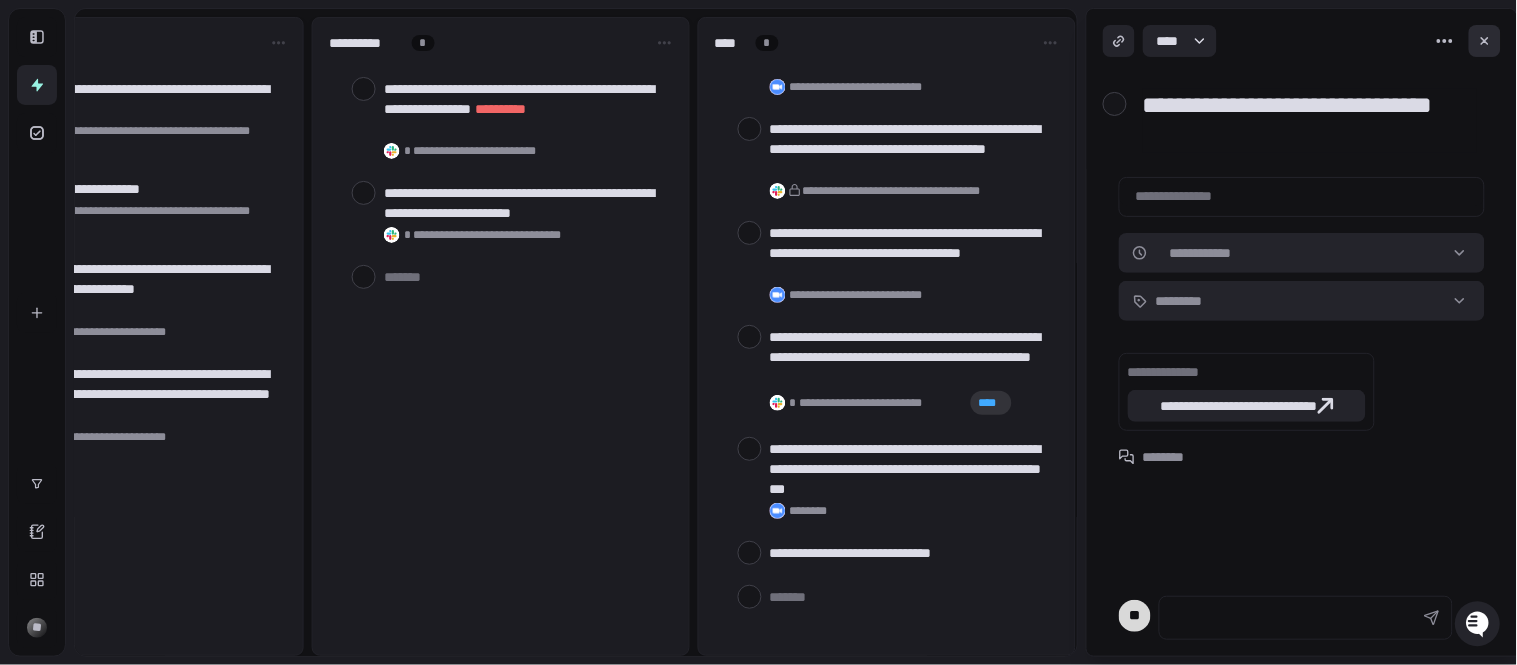 click at bounding box center [1485, 41] 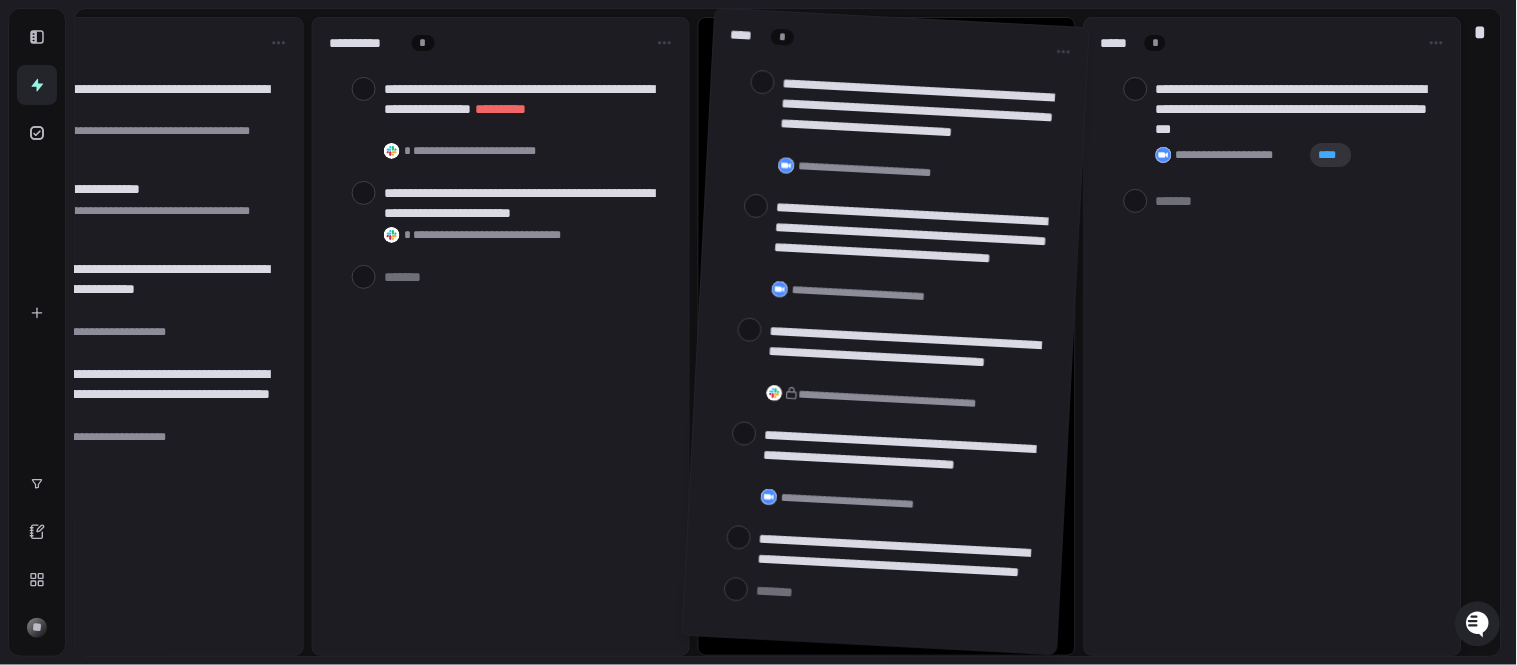 click on "**********" at bounding box center [887, 336] 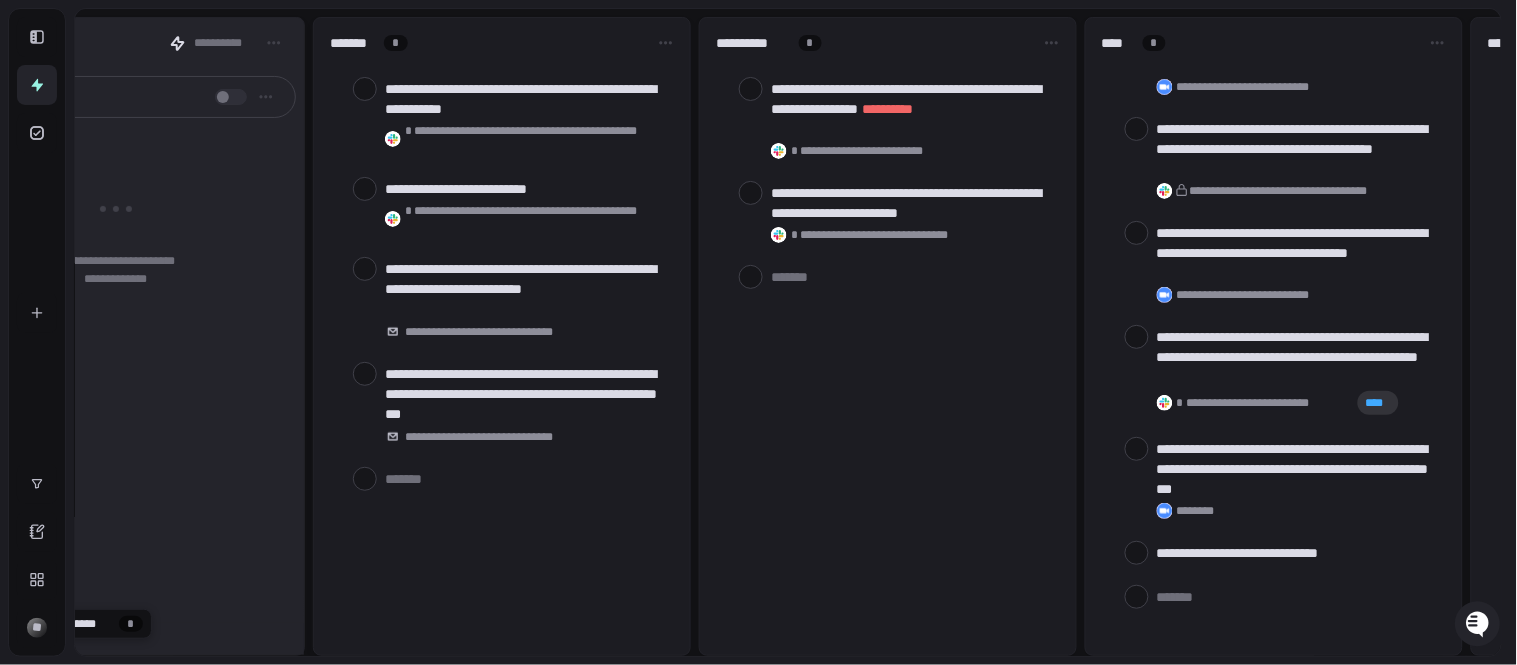 scroll, scrollTop: 0, scrollLeft: 0, axis: both 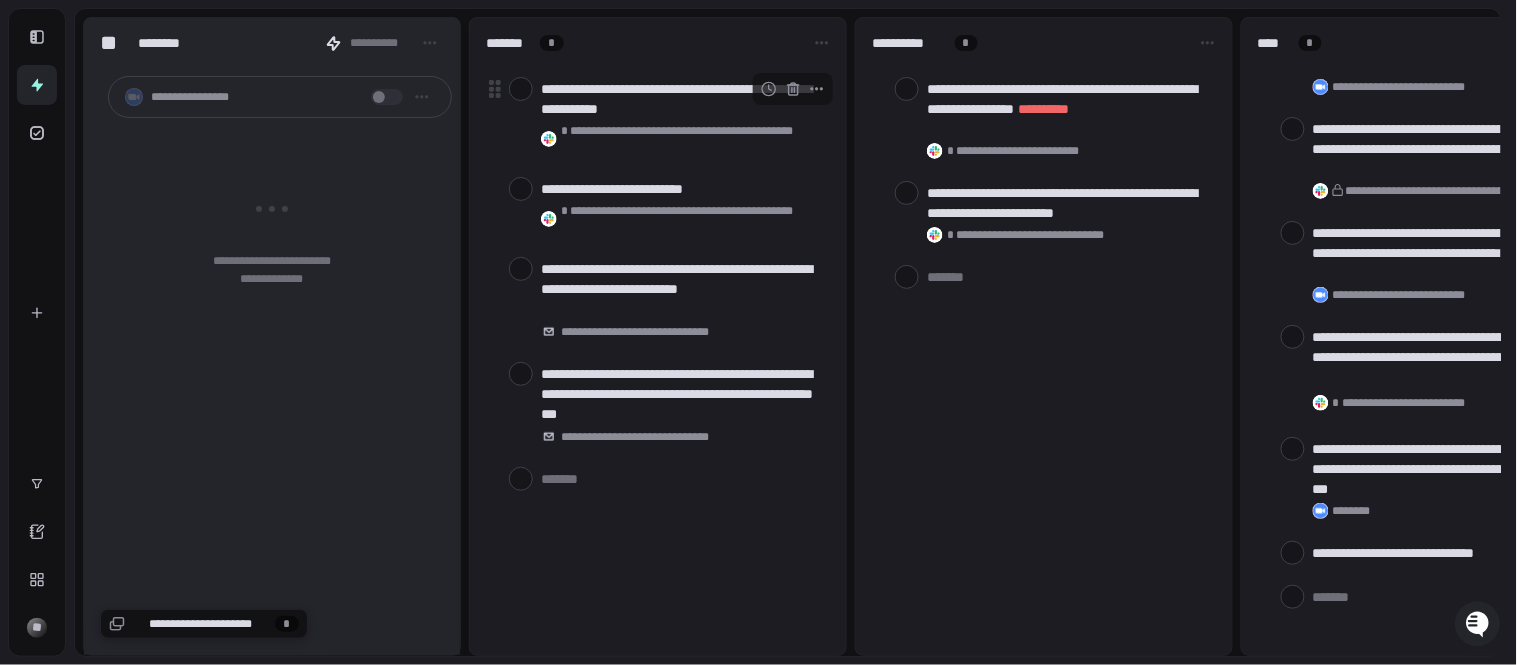 click on "**********" at bounding box center [681, 99] 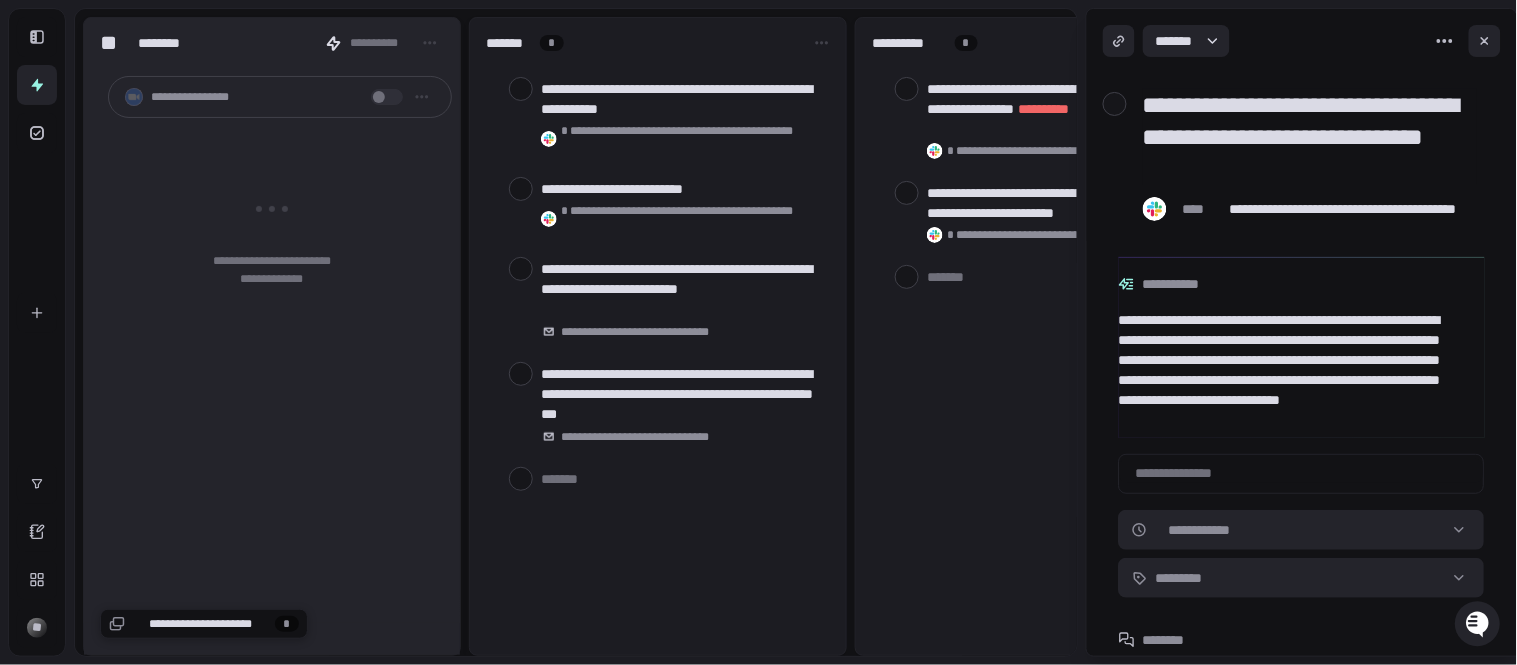 drag, startPoint x: 1254, startPoint y: 181, endPoint x: 1127, endPoint y: 97, distance: 152.26622 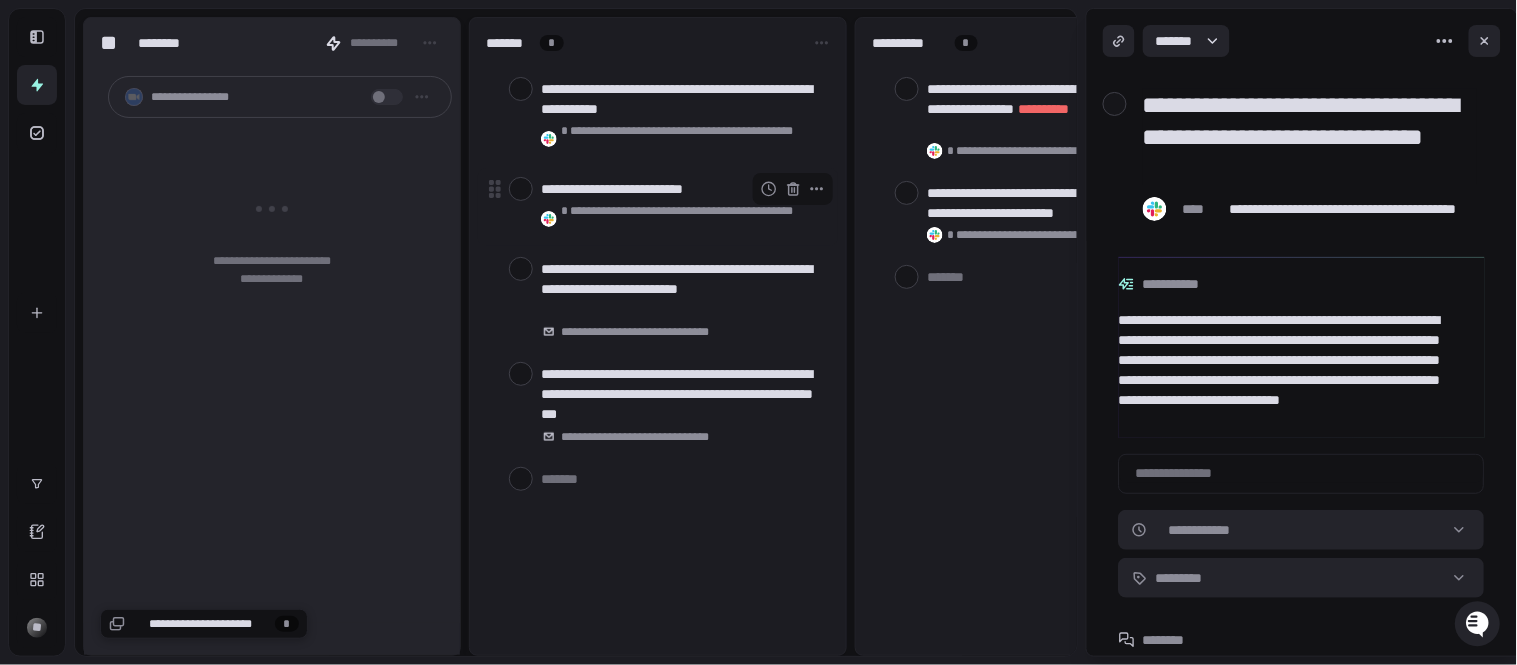 click on "**********" at bounding box center [696, 219] 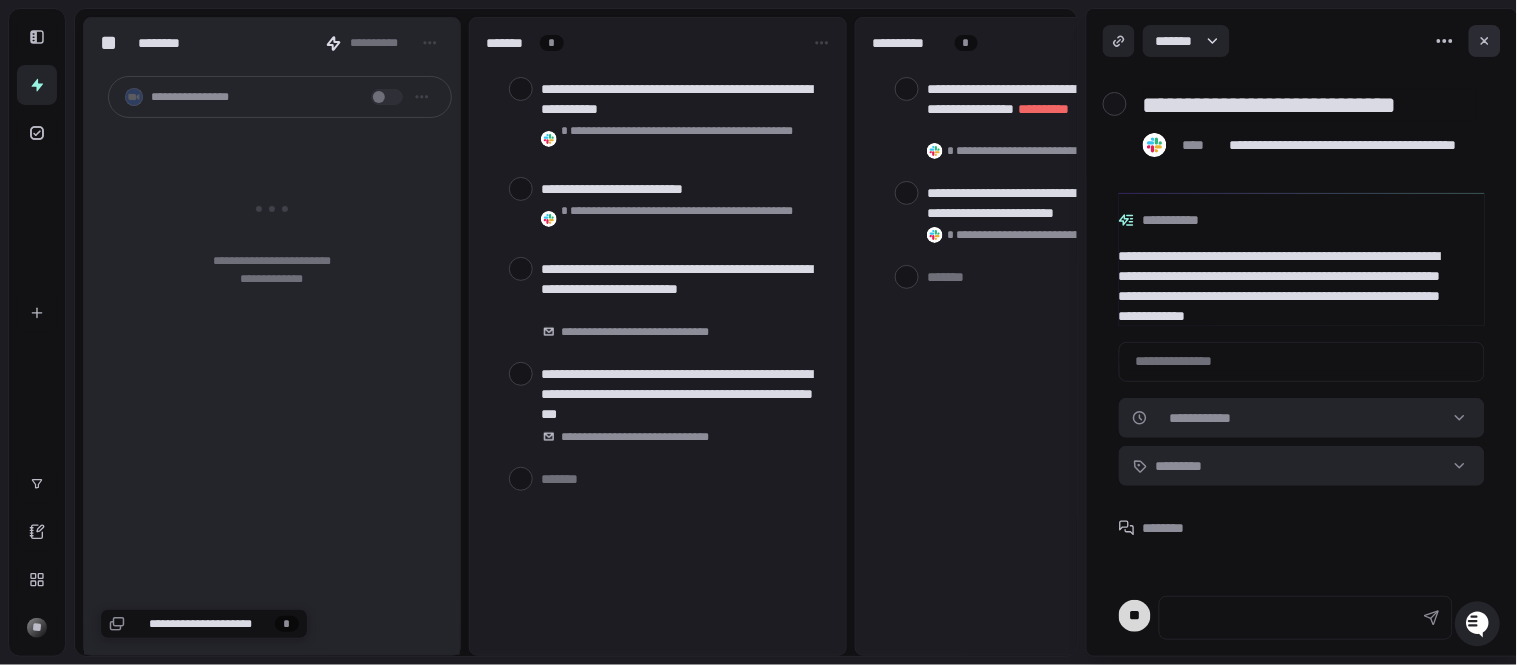 click at bounding box center (1485, 41) 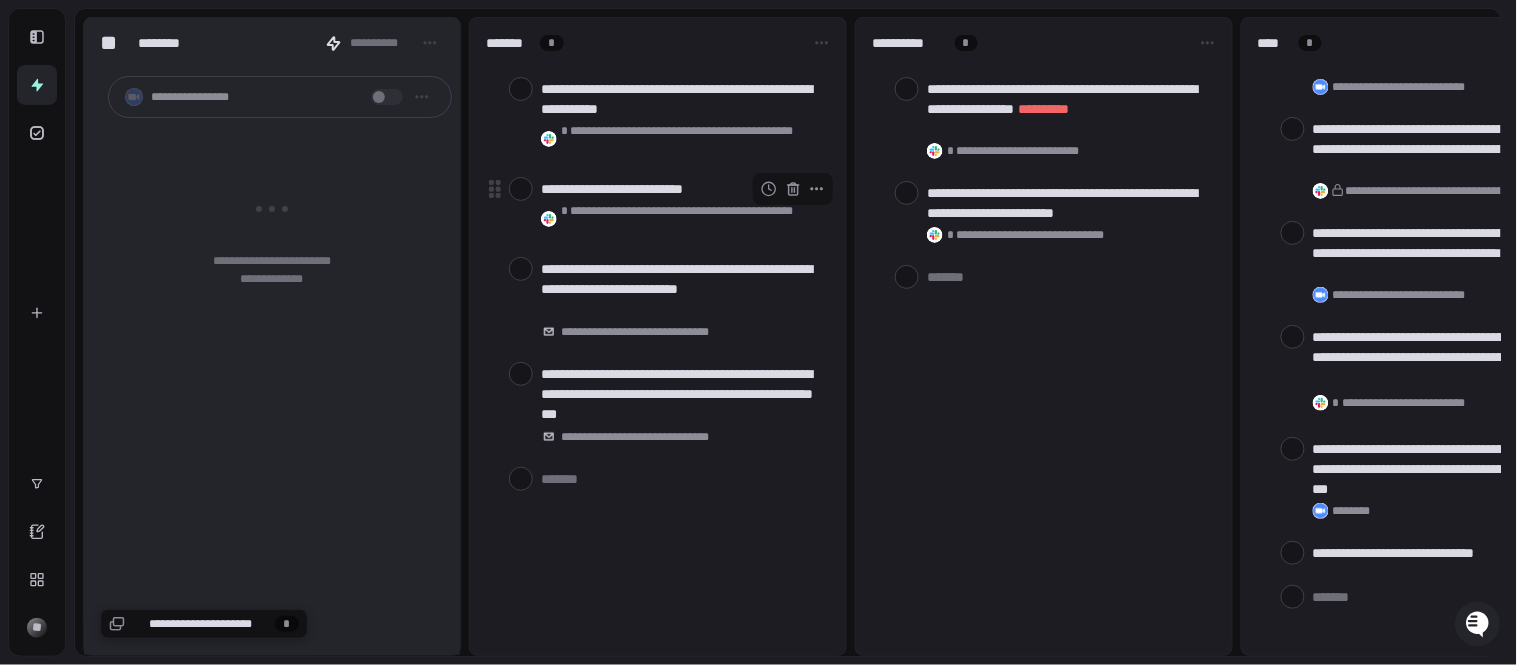 click at bounding box center [521, 189] 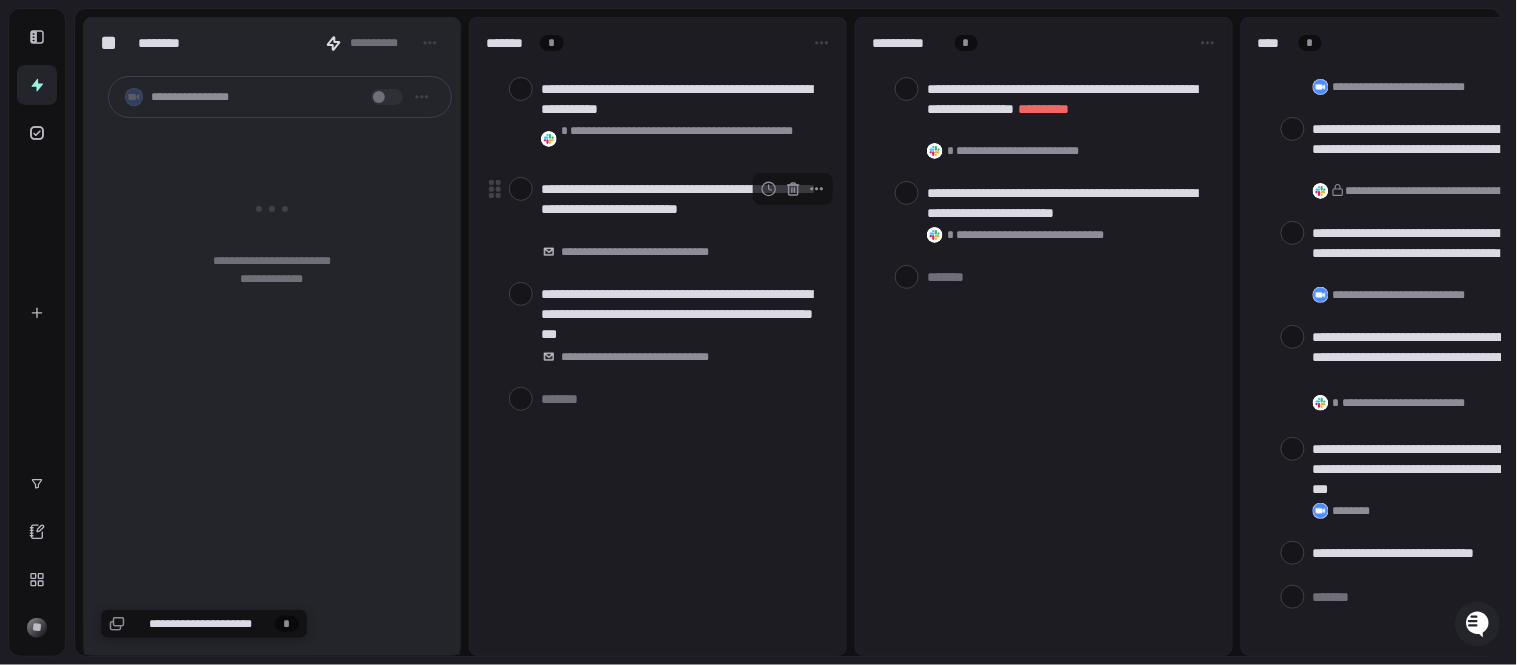 click on "**********" at bounding box center (681, 209) 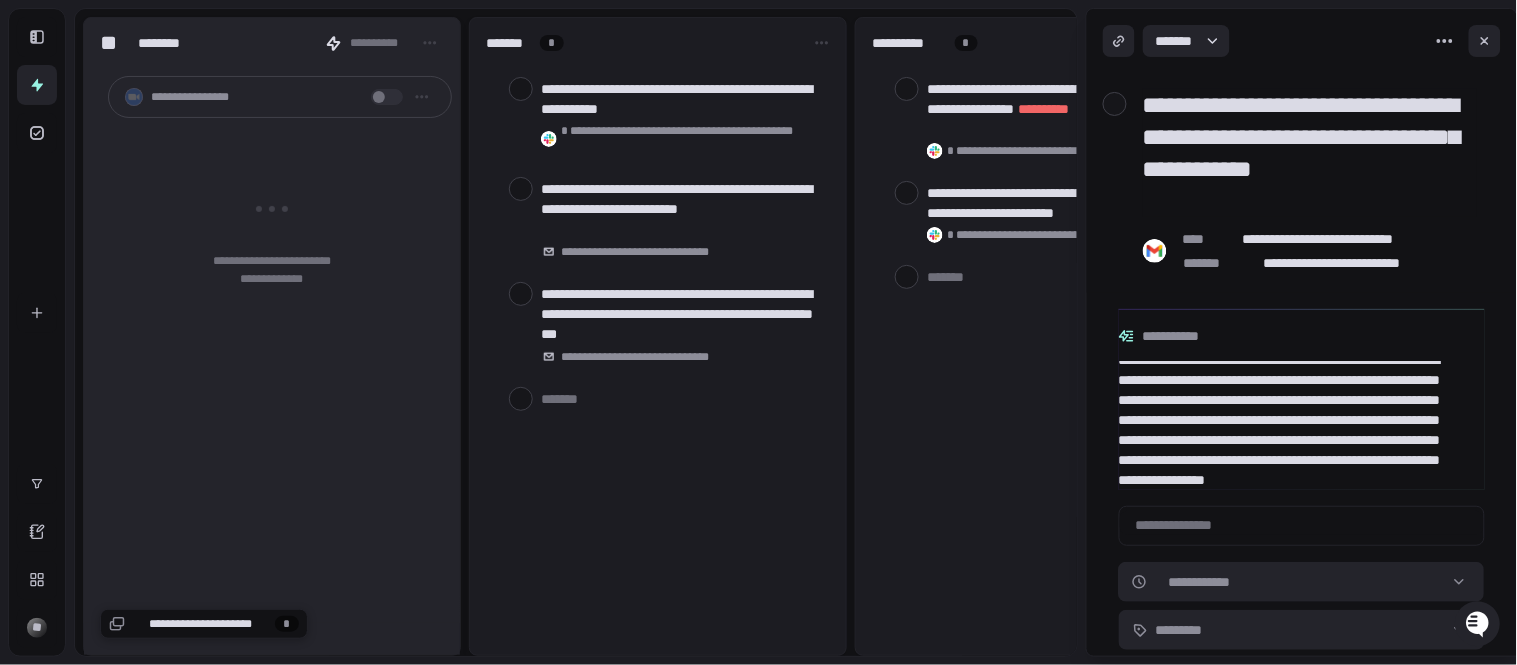 scroll, scrollTop: 52, scrollLeft: 0, axis: vertical 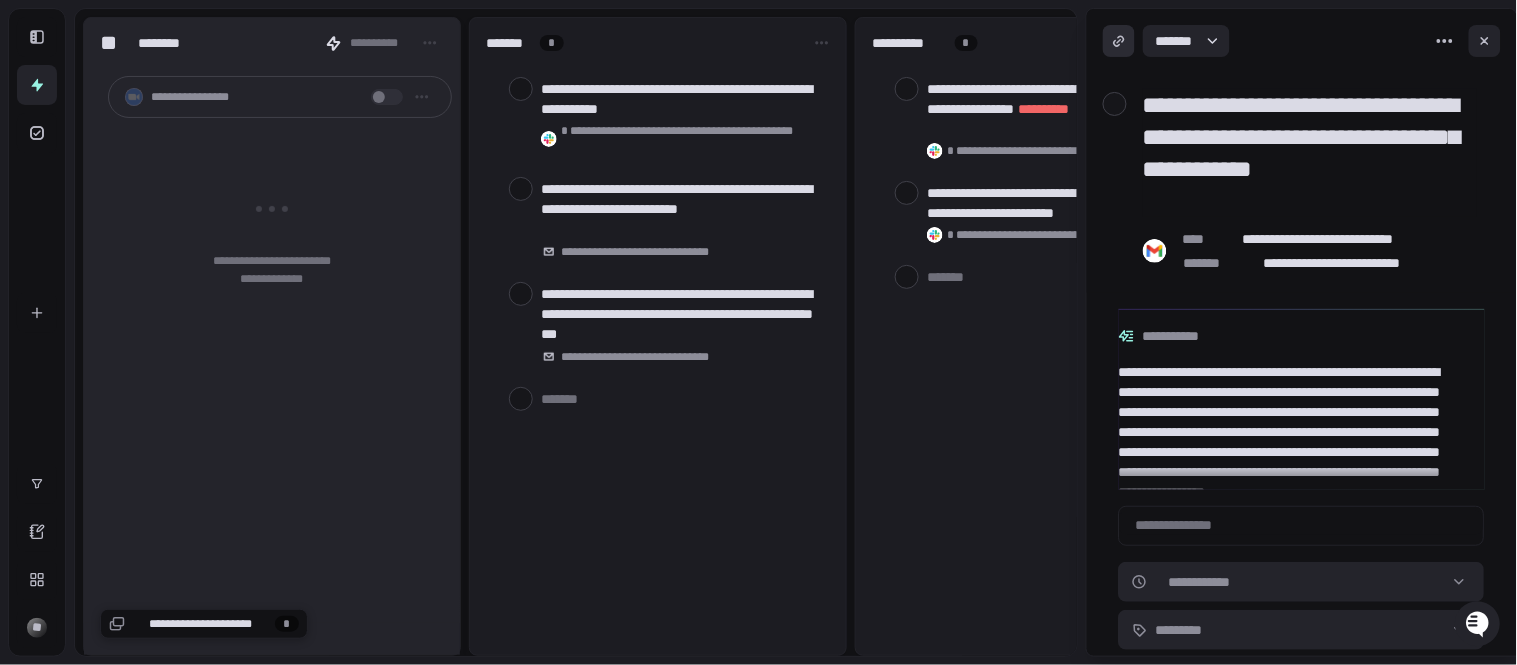 drag, startPoint x: 1412, startPoint y: 198, endPoint x: 1108, endPoint y: 40, distance: 342.60764 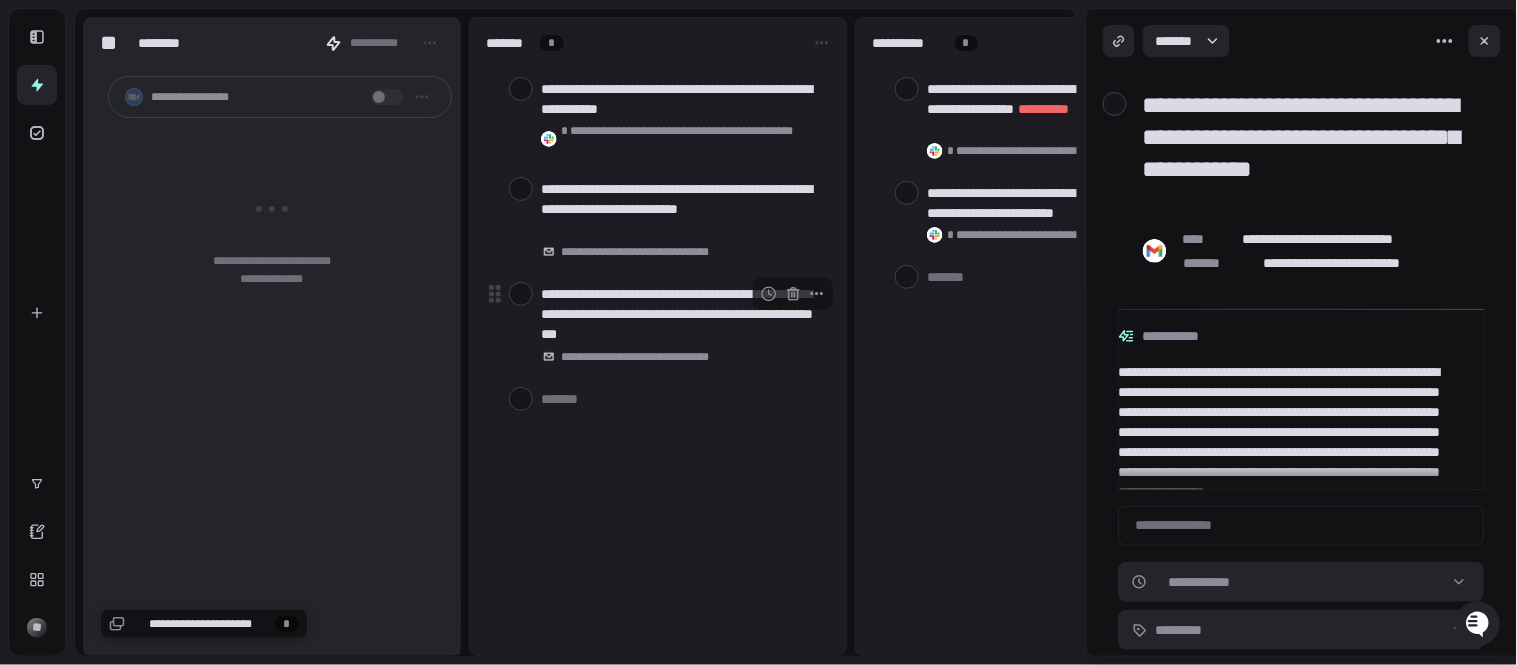 click on "**********" at bounding box center [681, 314] 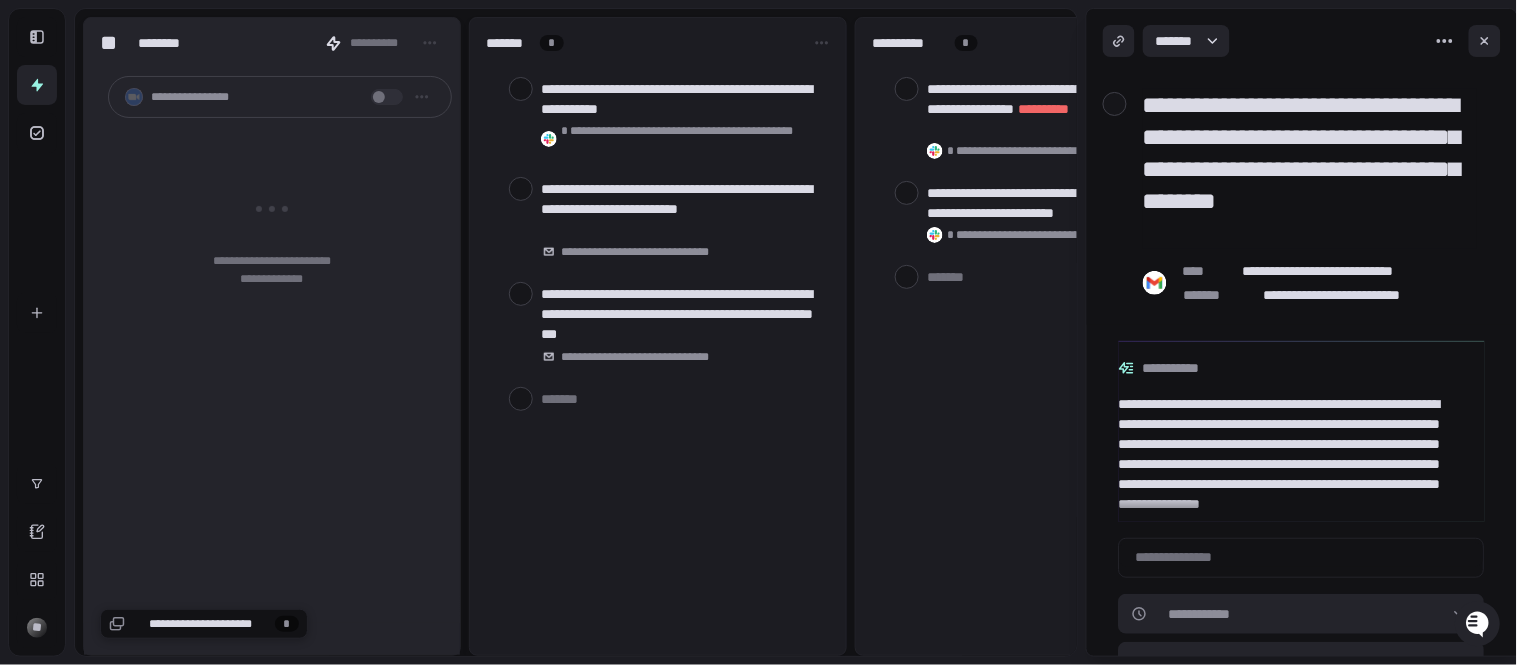 scroll, scrollTop: 0, scrollLeft: 0, axis: both 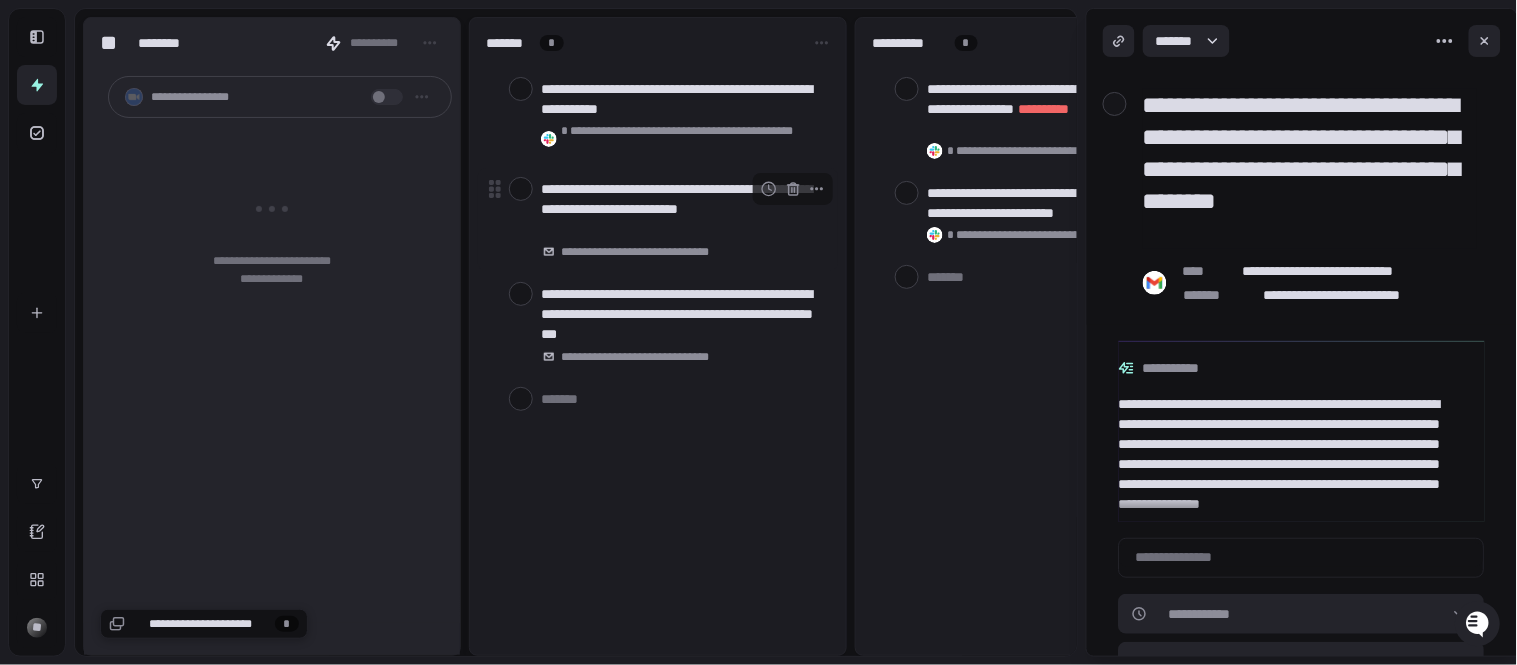 click on "**********" at bounding box center (651, 252) 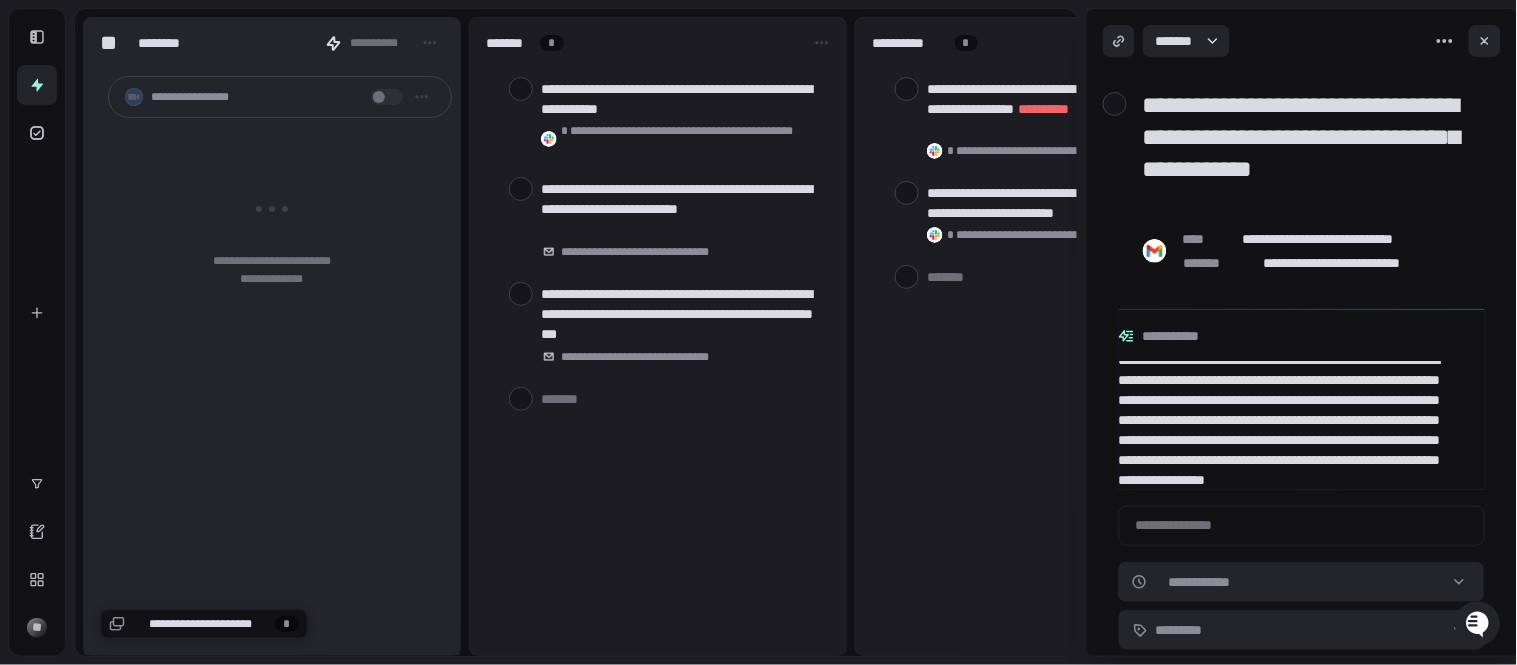 scroll, scrollTop: 52, scrollLeft: 0, axis: vertical 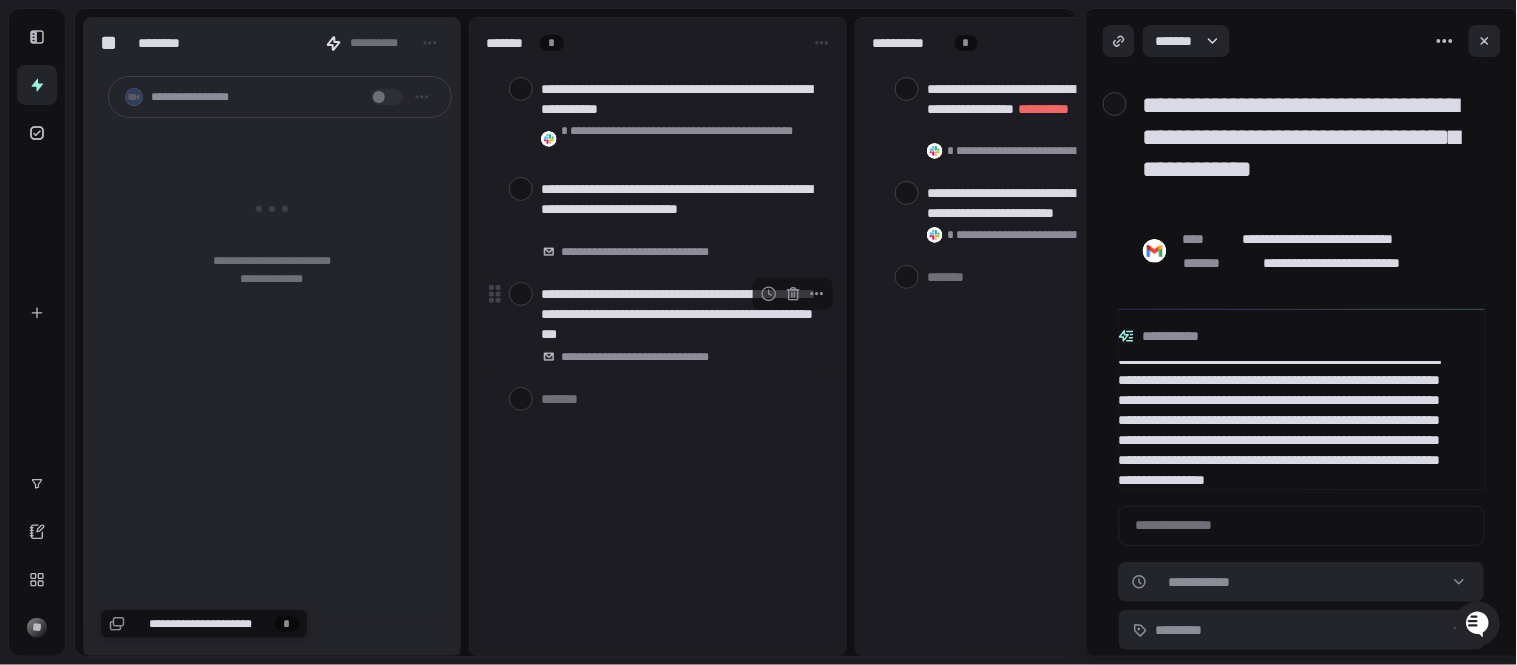 click on "**********" at bounding box center (681, 314) 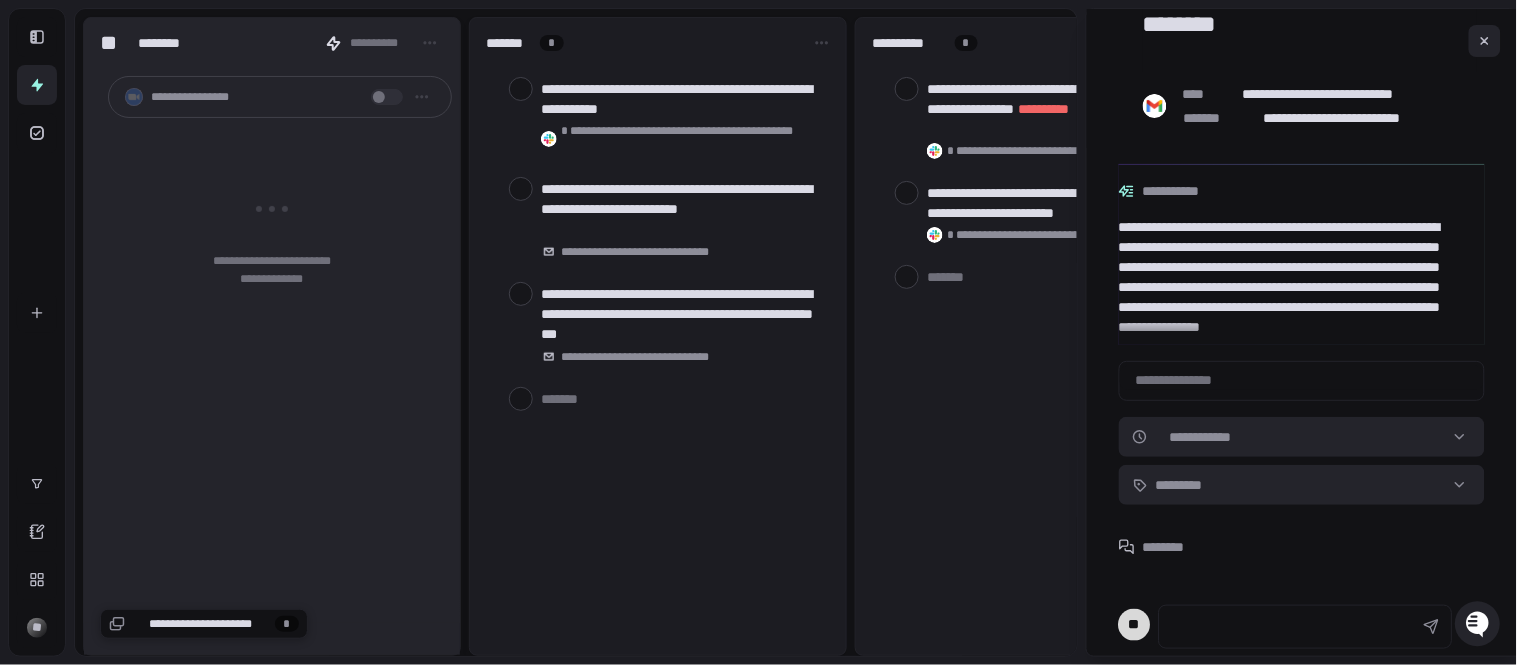 scroll, scrollTop: 186, scrollLeft: 0, axis: vertical 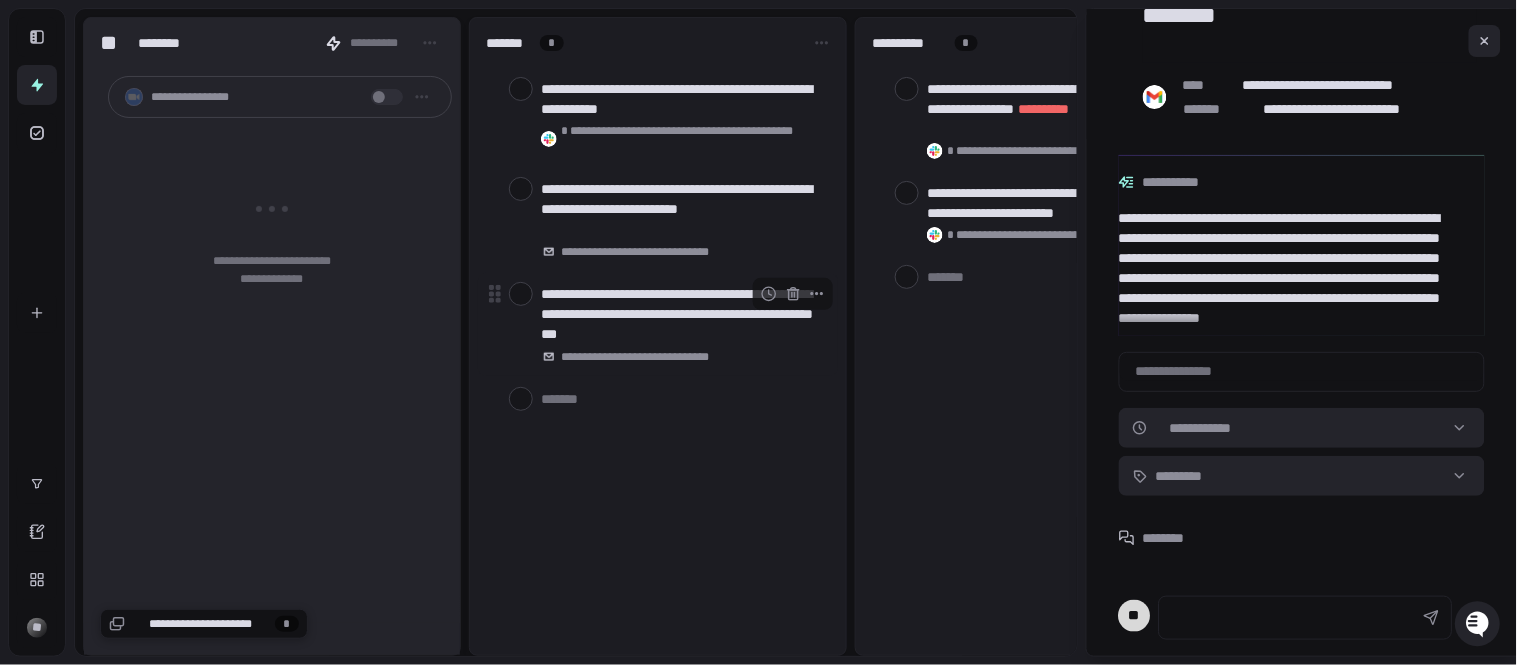 click on "**********" at bounding box center [681, 314] 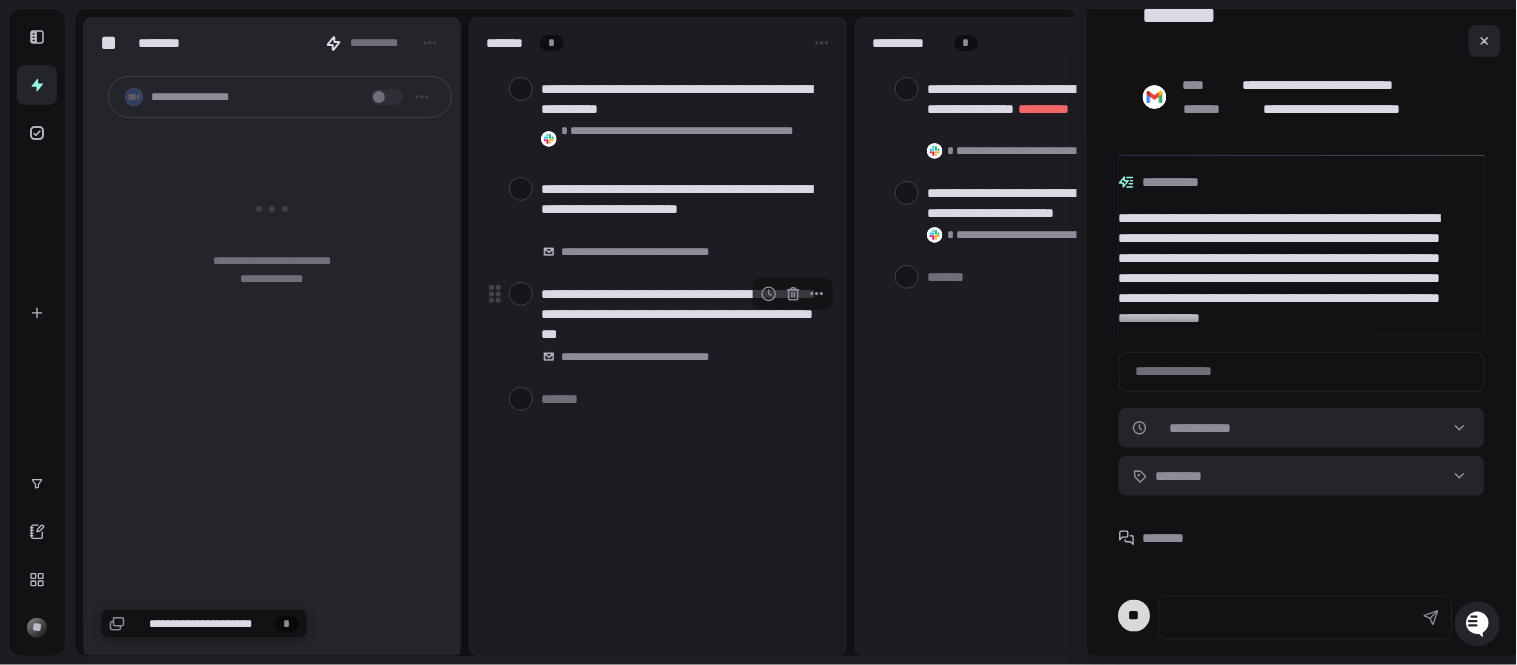 click on "**********" at bounding box center [685, 324] 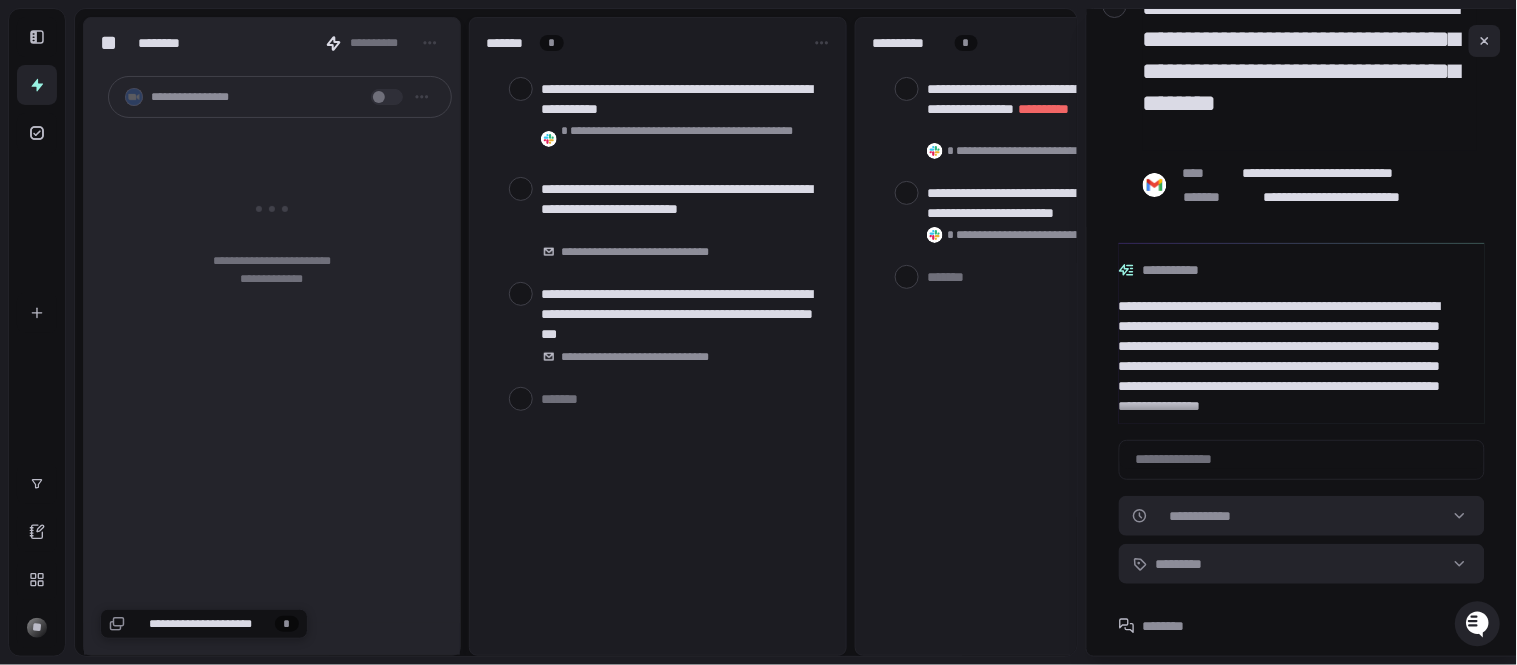 scroll, scrollTop: 0, scrollLeft: 0, axis: both 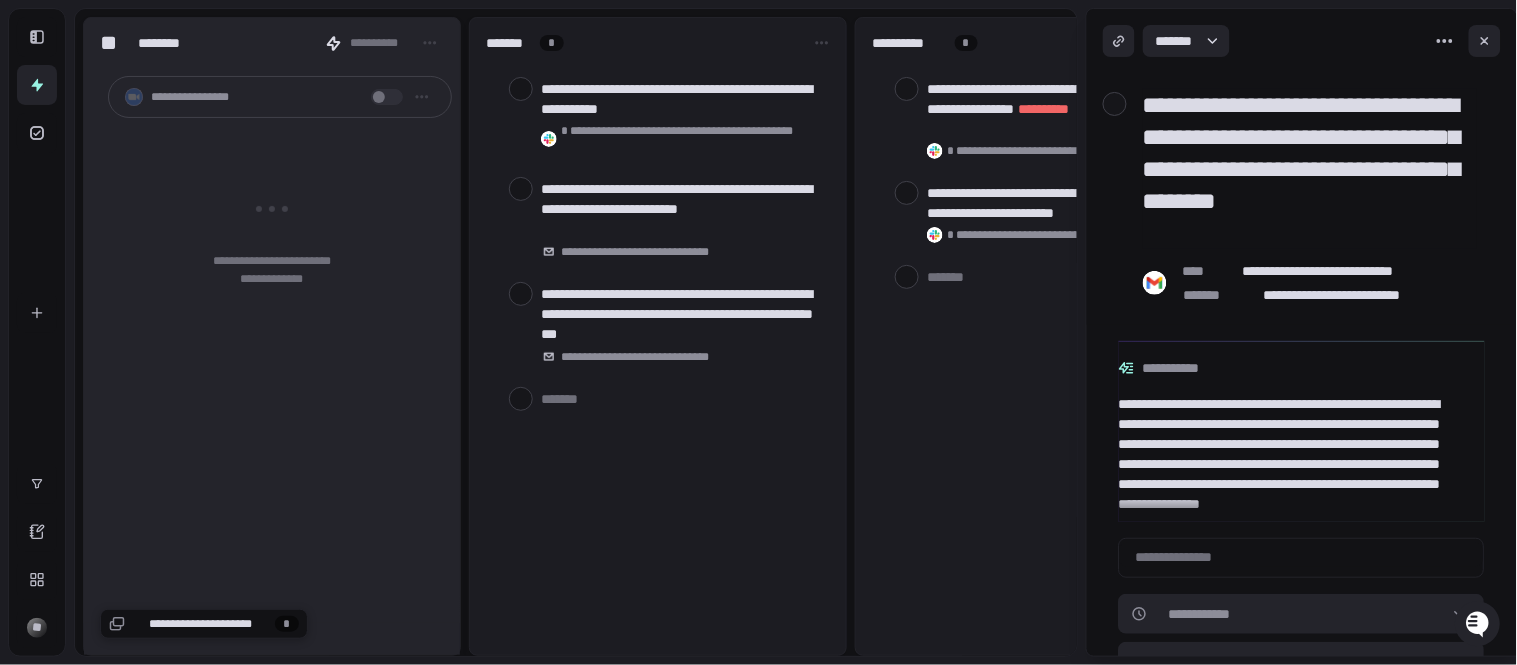 drag, startPoint x: 1324, startPoint y: 227, endPoint x: 1141, endPoint y: 84, distance: 232.24556 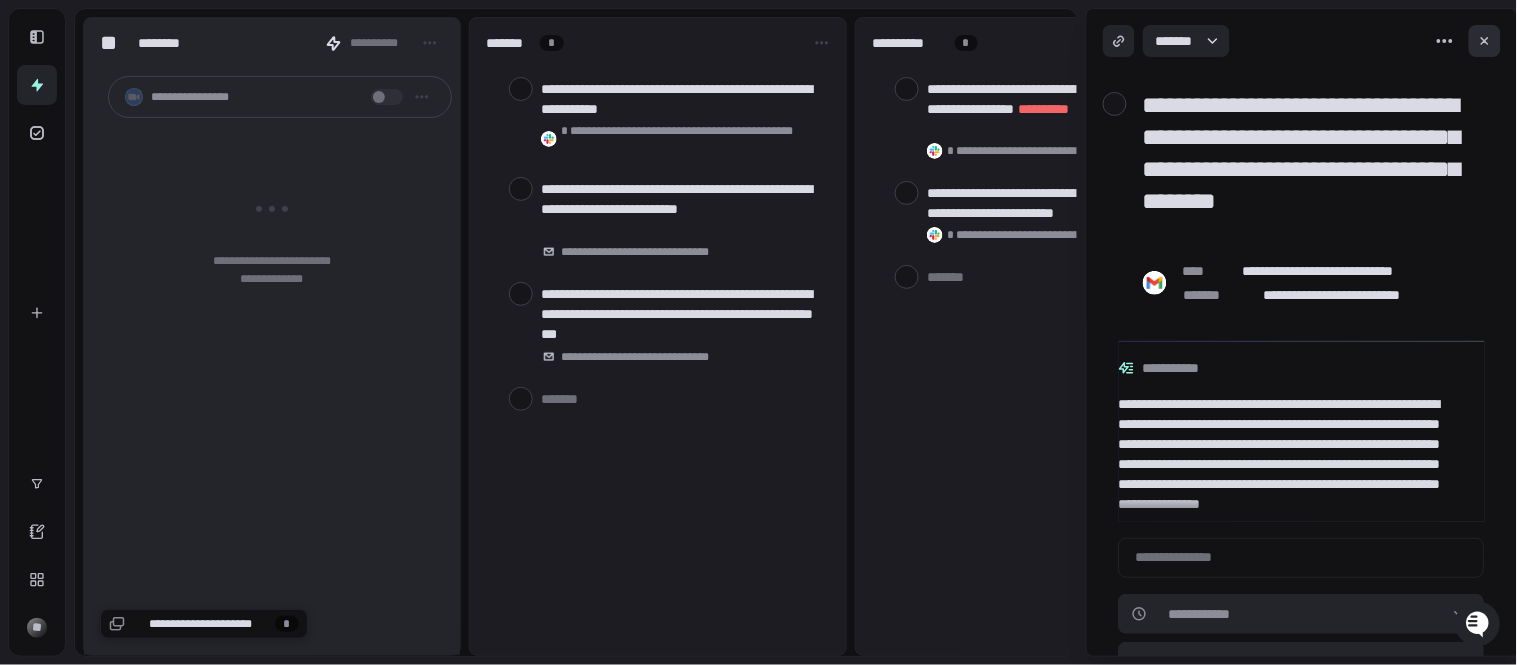 click at bounding box center [1485, 41] 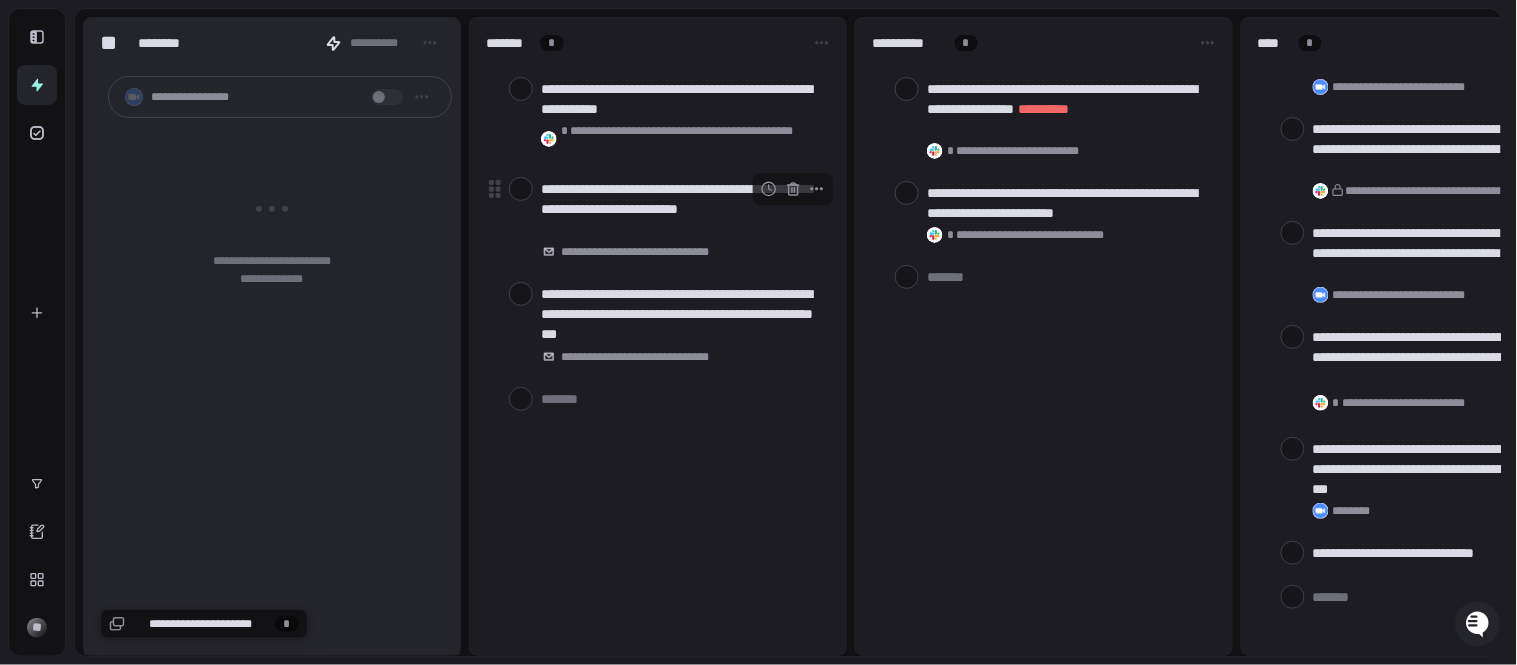 click at bounding box center [521, 189] 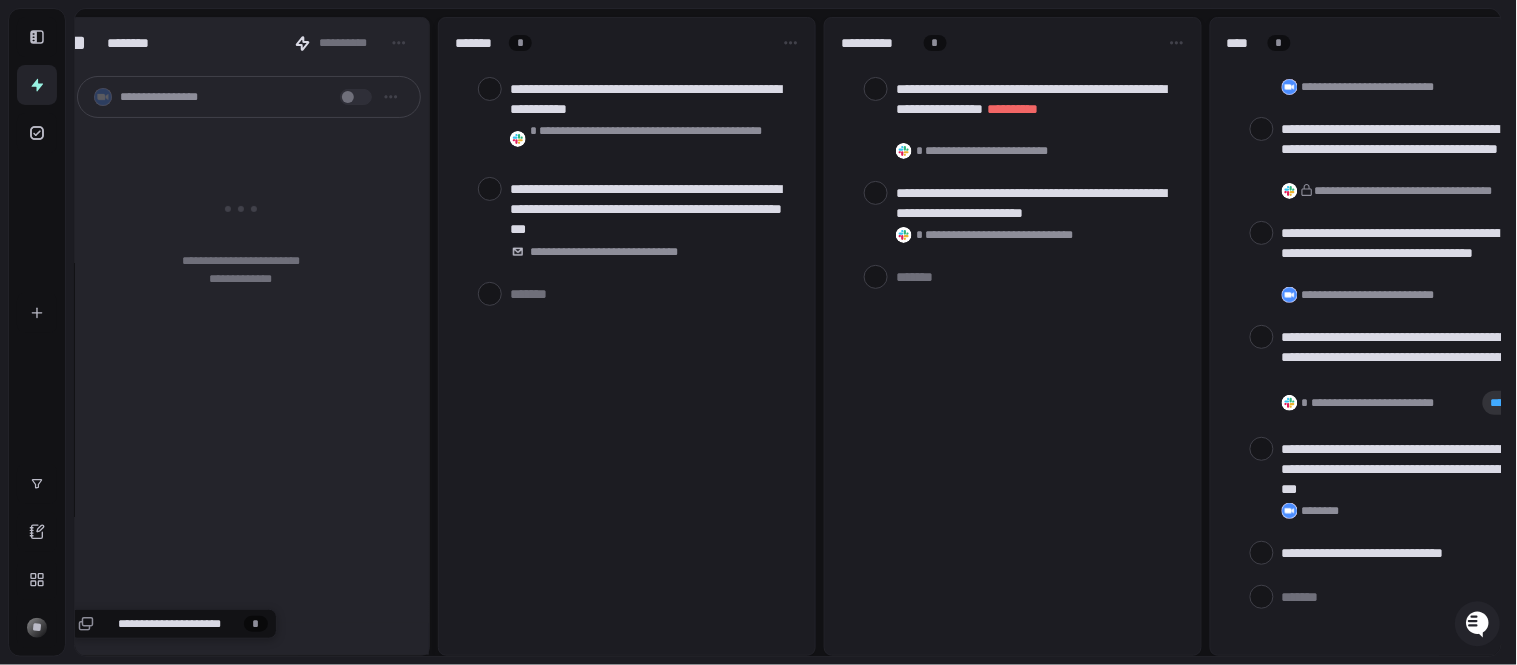 scroll, scrollTop: 0, scrollLeft: 0, axis: both 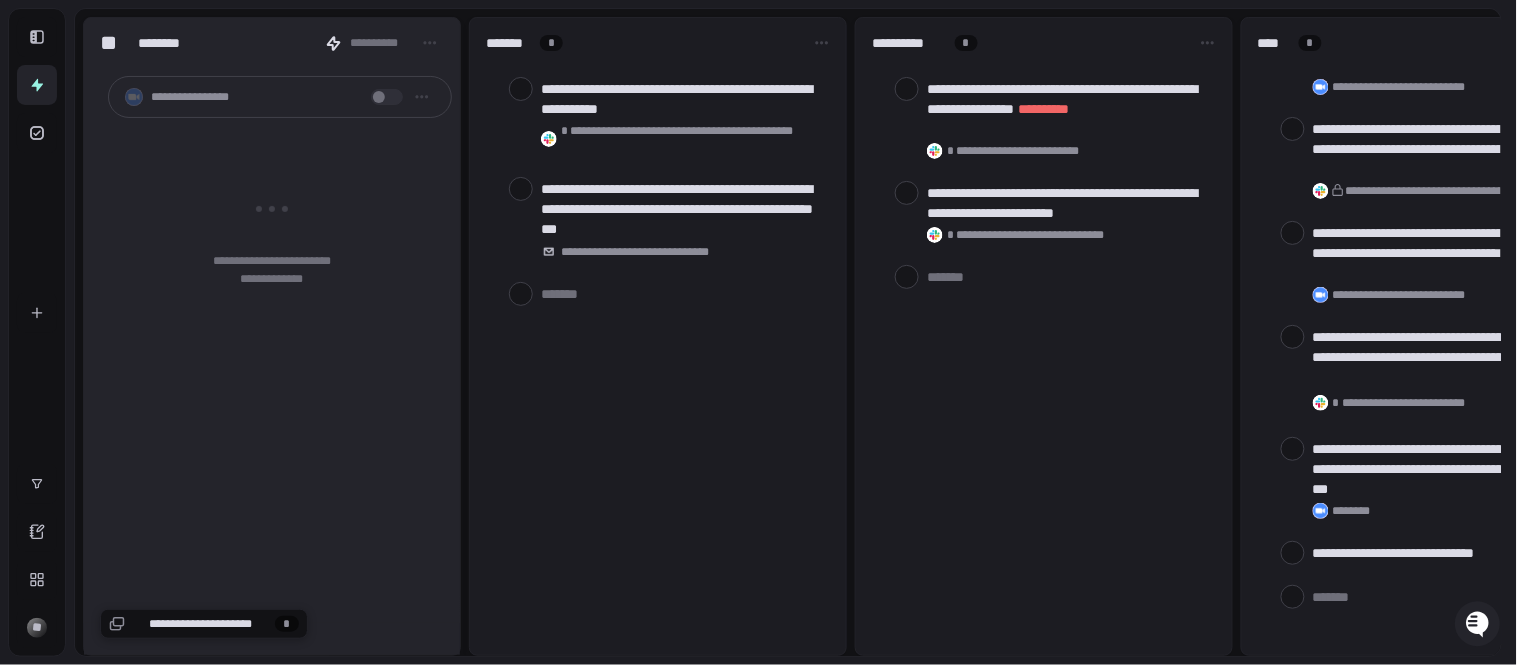 type on "*" 